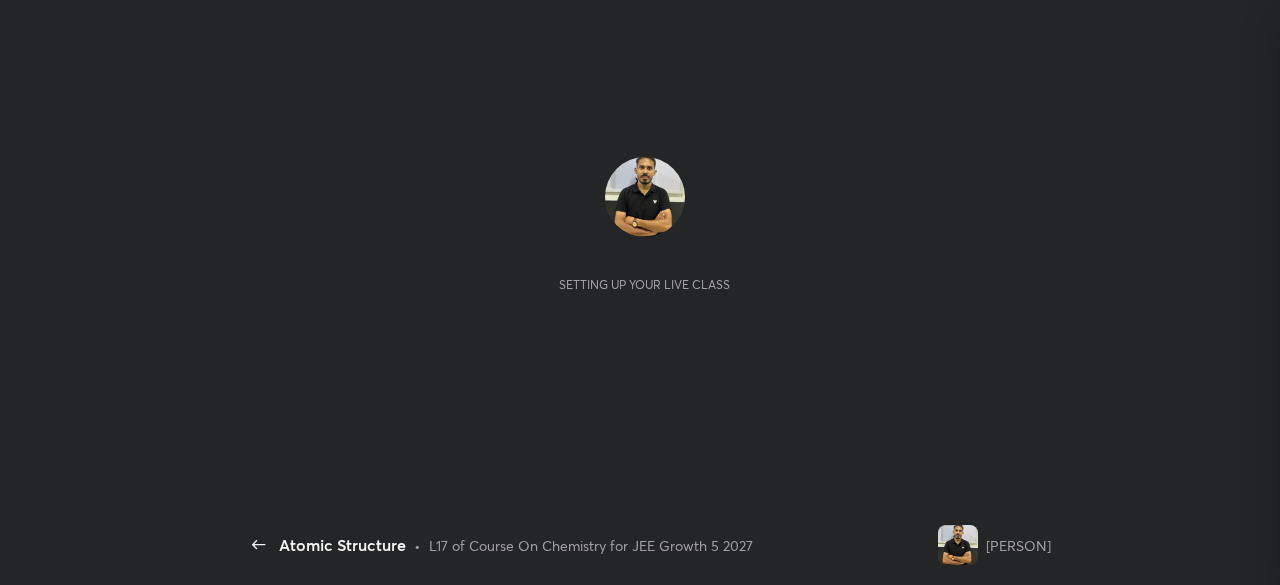 scroll, scrollTop: 0, scrollLeft: 0, axis: both 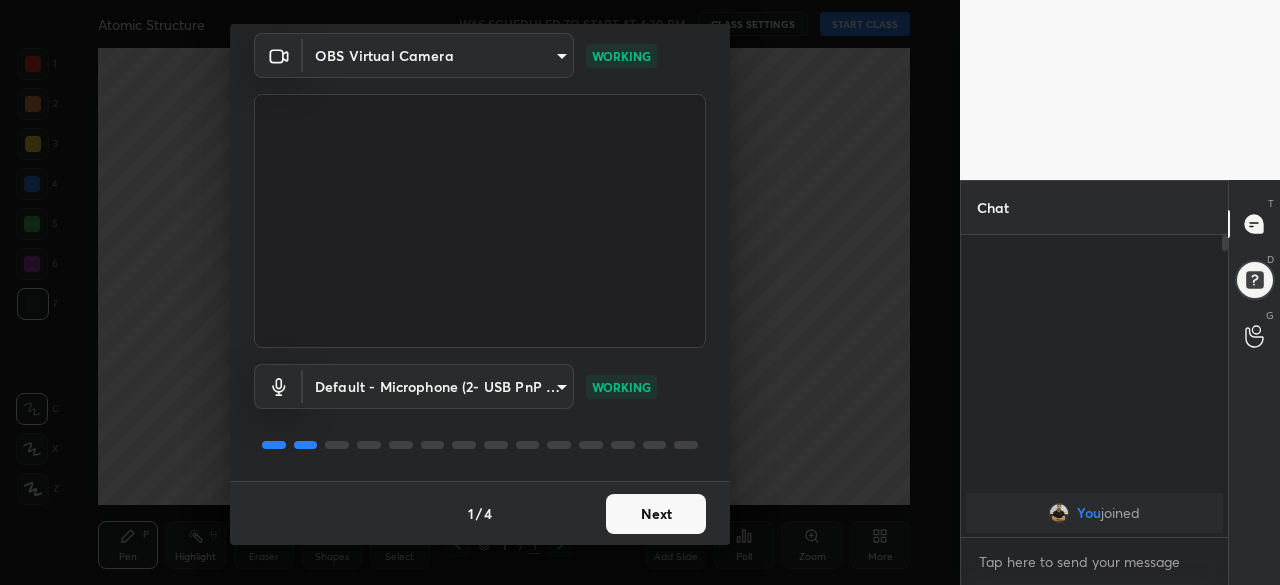 click on "Next" at bounding box center (656, 514) 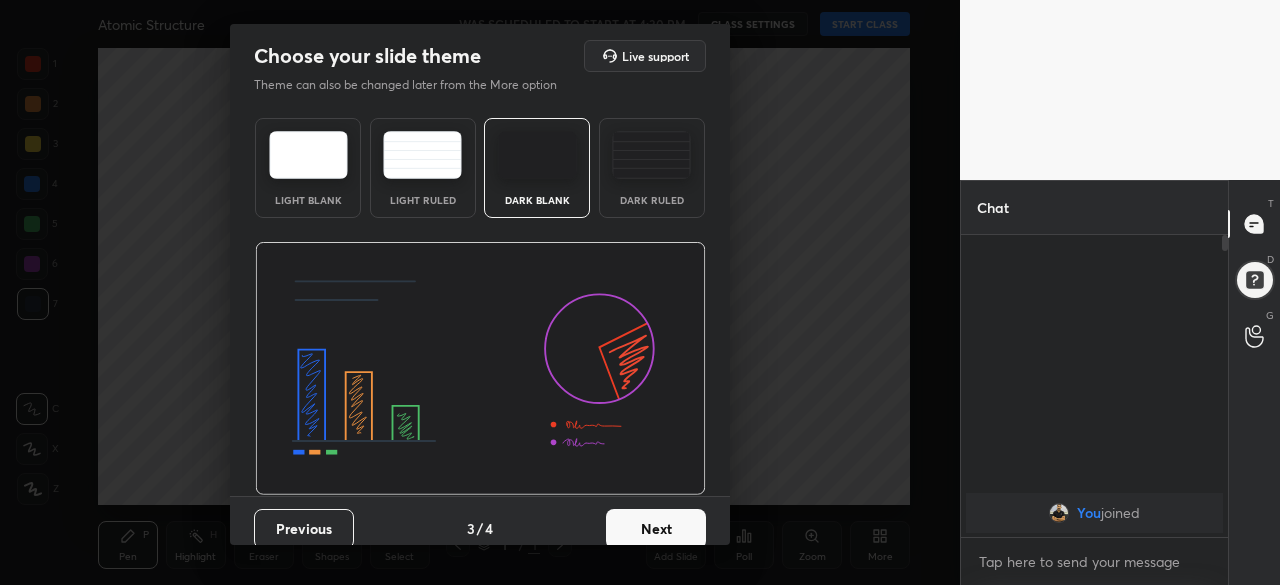 click on "Next" at bounding box center (656, 529) 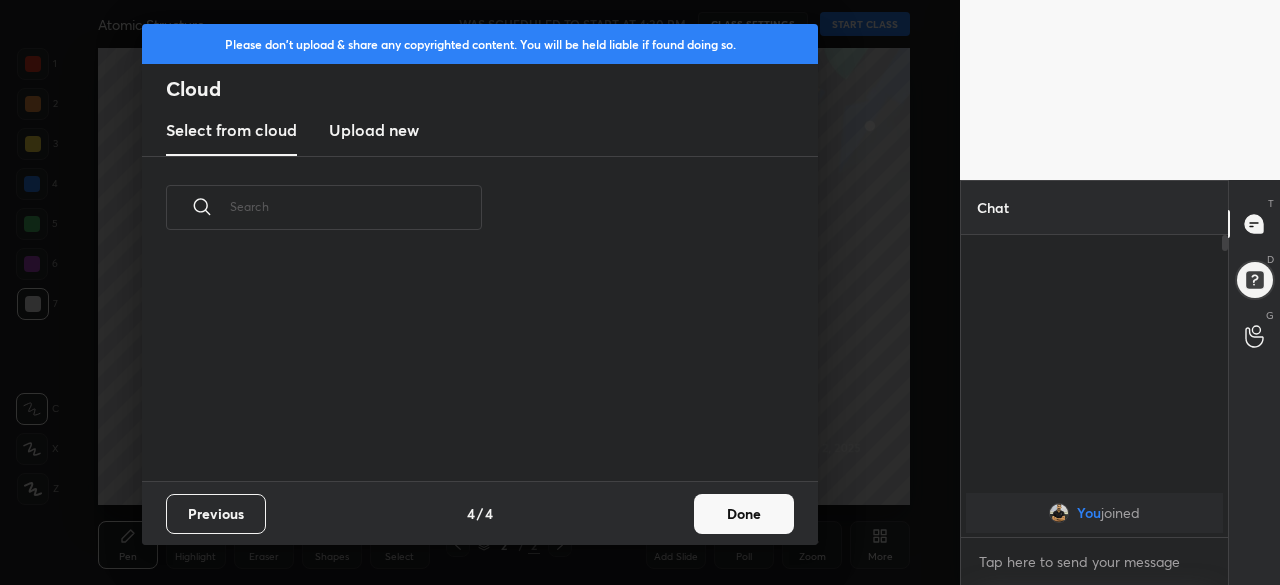 scroll, scrollTop: 7, scrollLeft: 11, axis: both 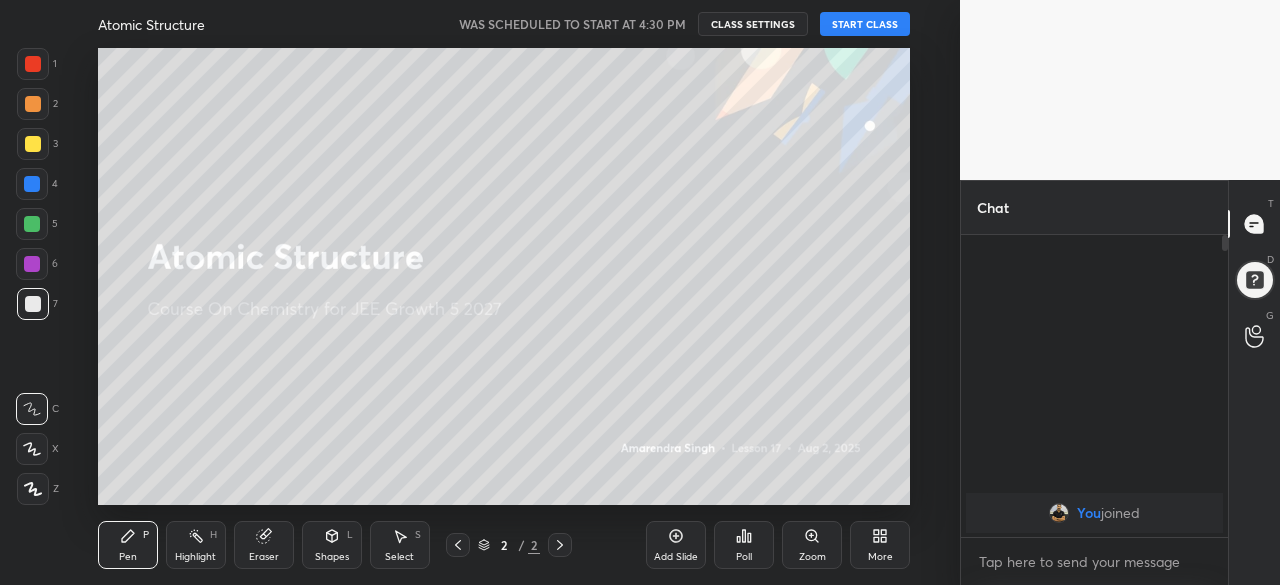 click 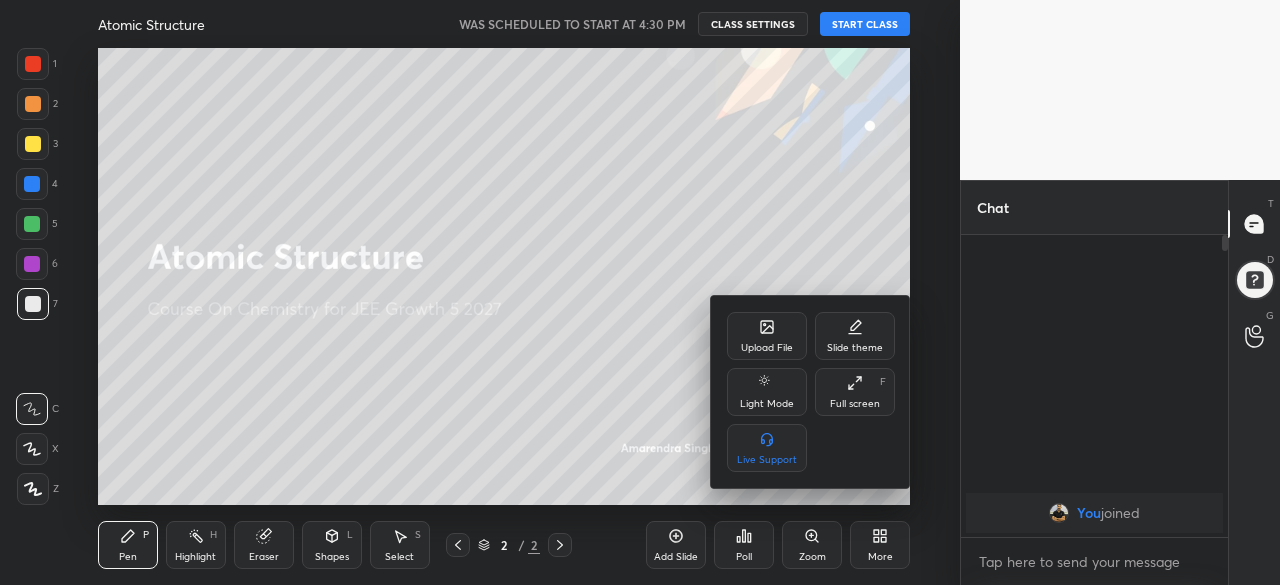 click at bounding box center [640, 292] 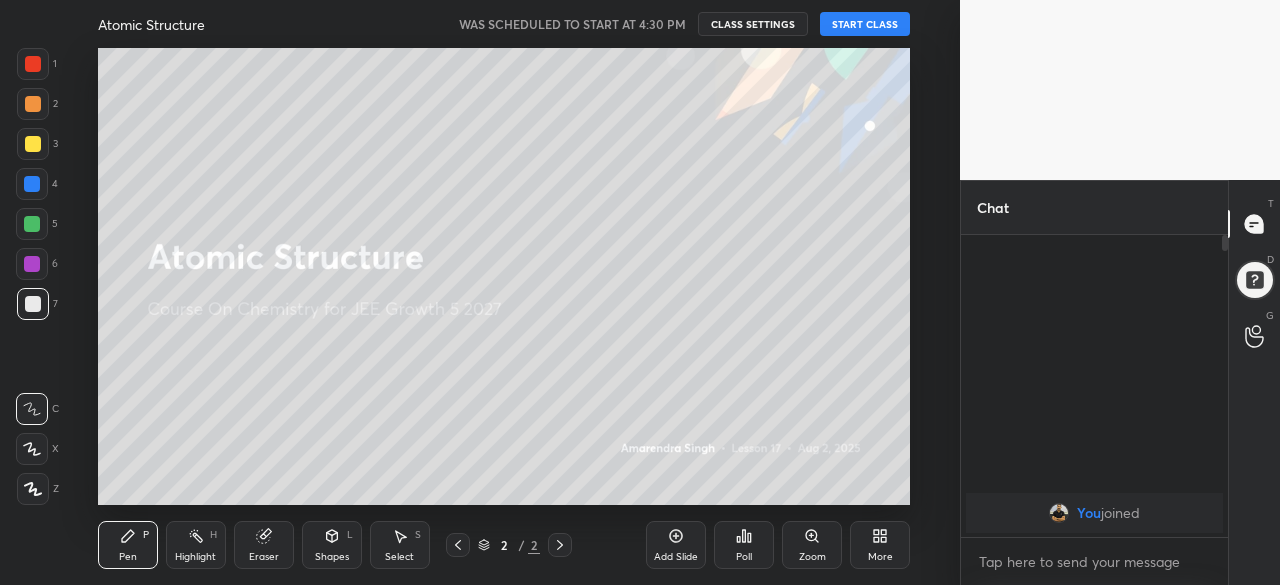 click on "Zoom" at bounding box center [812, 545] 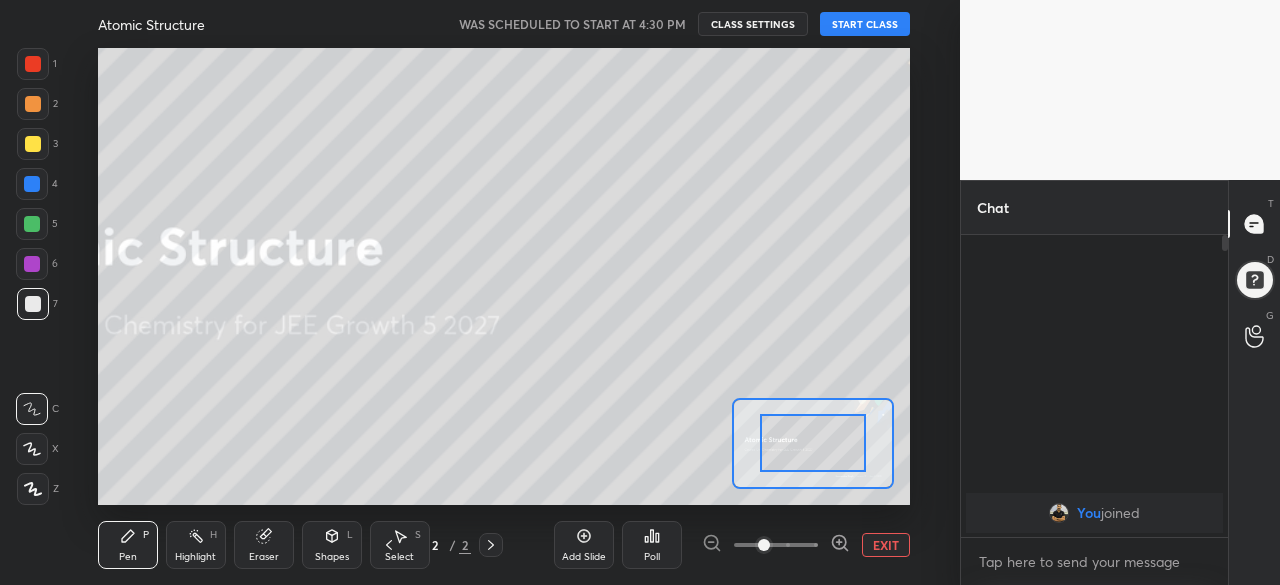 click on "EXIT" at bounding box center [886, 545] 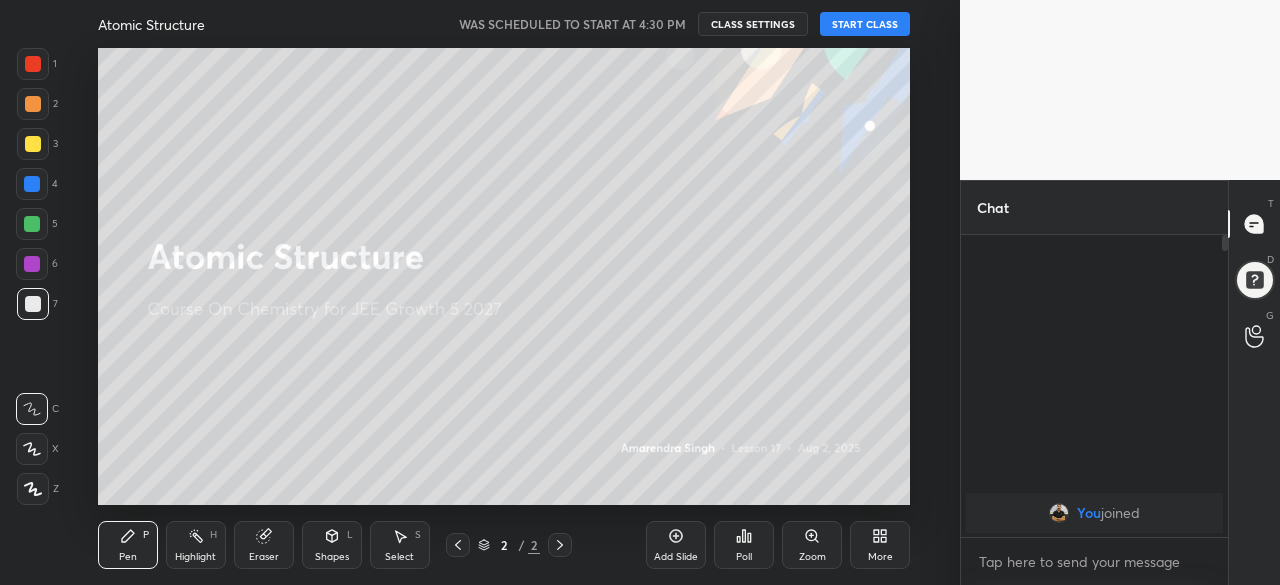 click on "START CLASS" at bounding box center [865, 24] 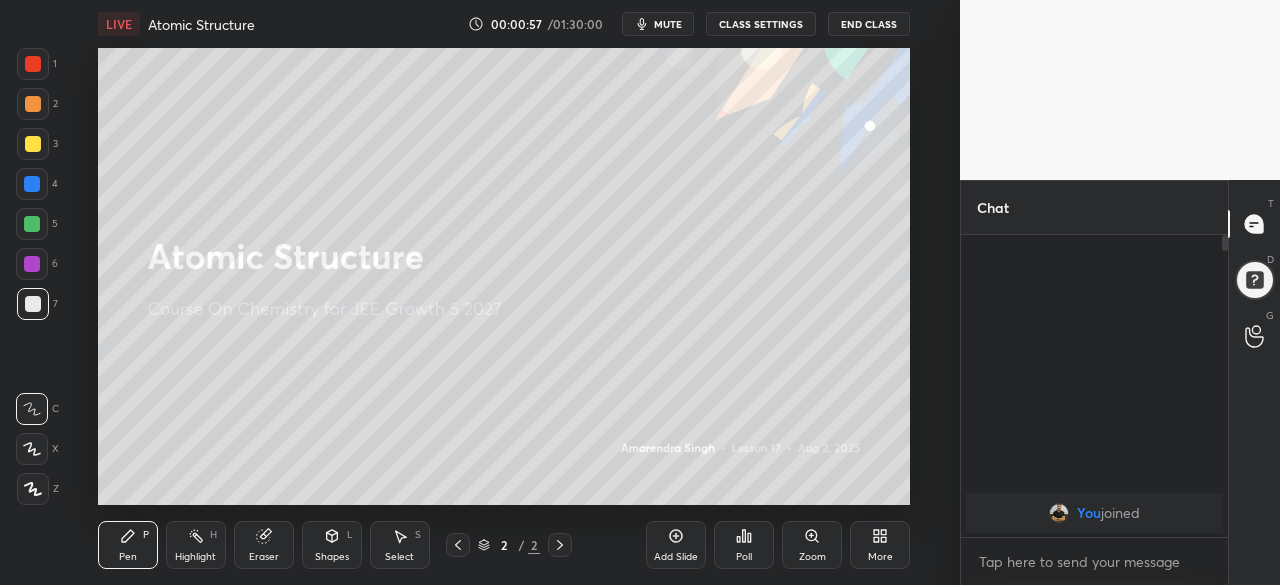click on "Add Slide" at bounding box center [676, 545] 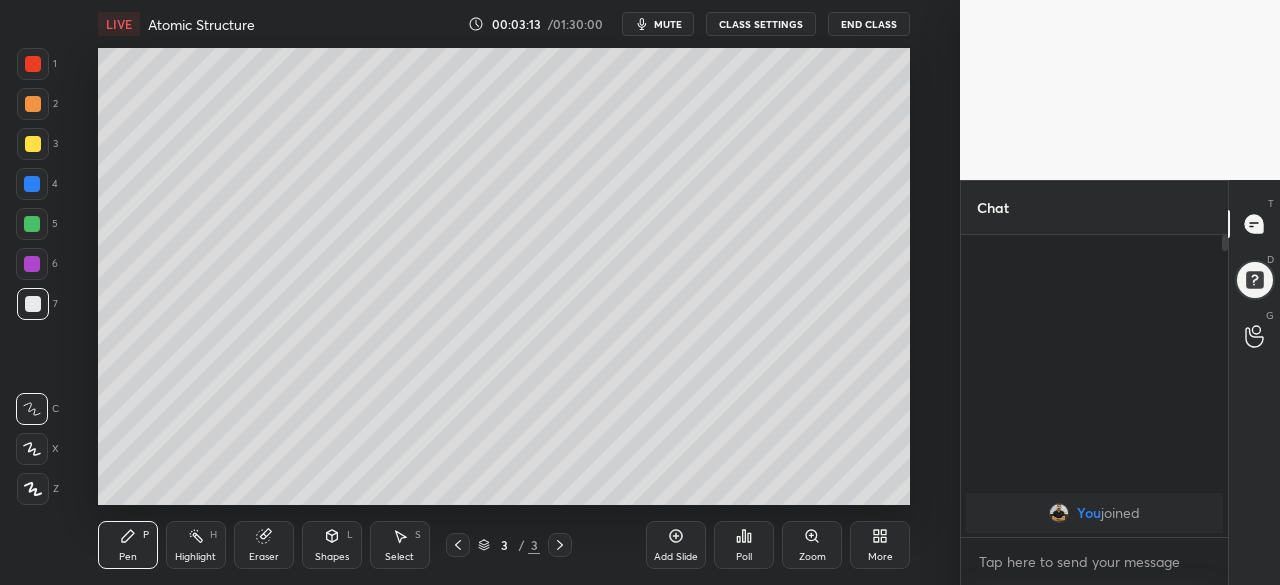 click 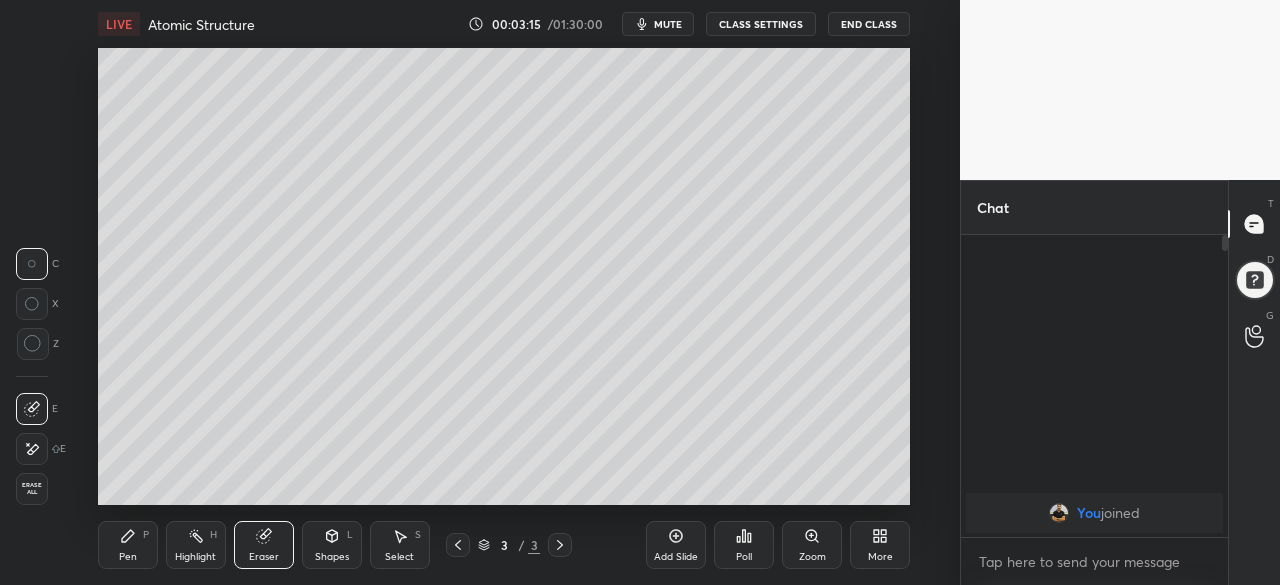 click 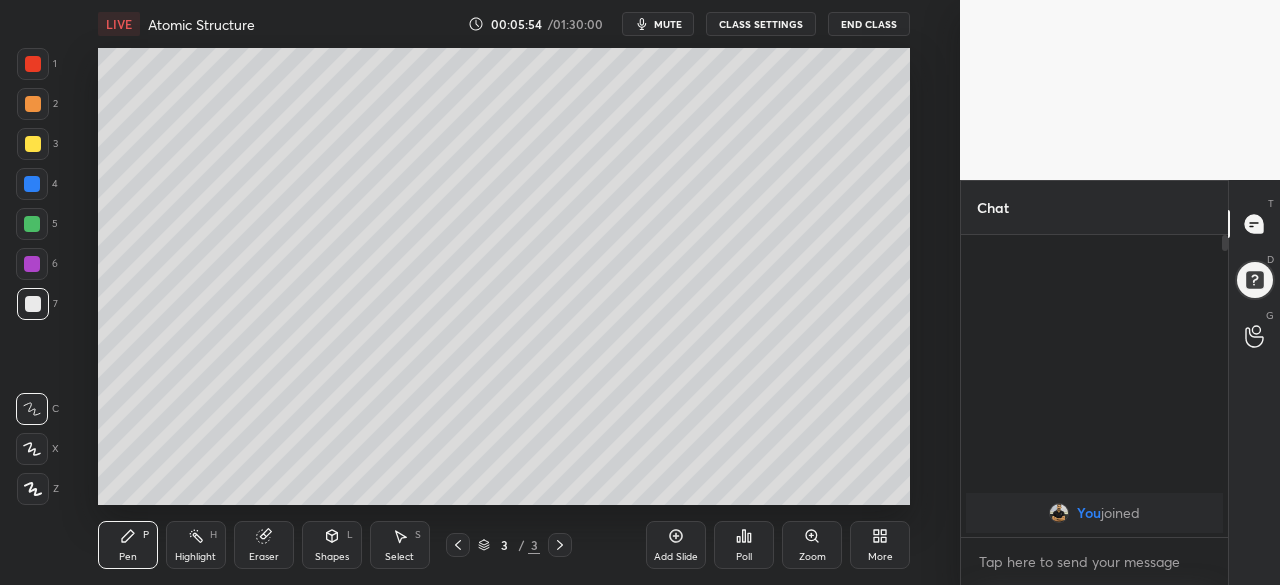 click on "Add Slide" at bounding box center [676, 545] 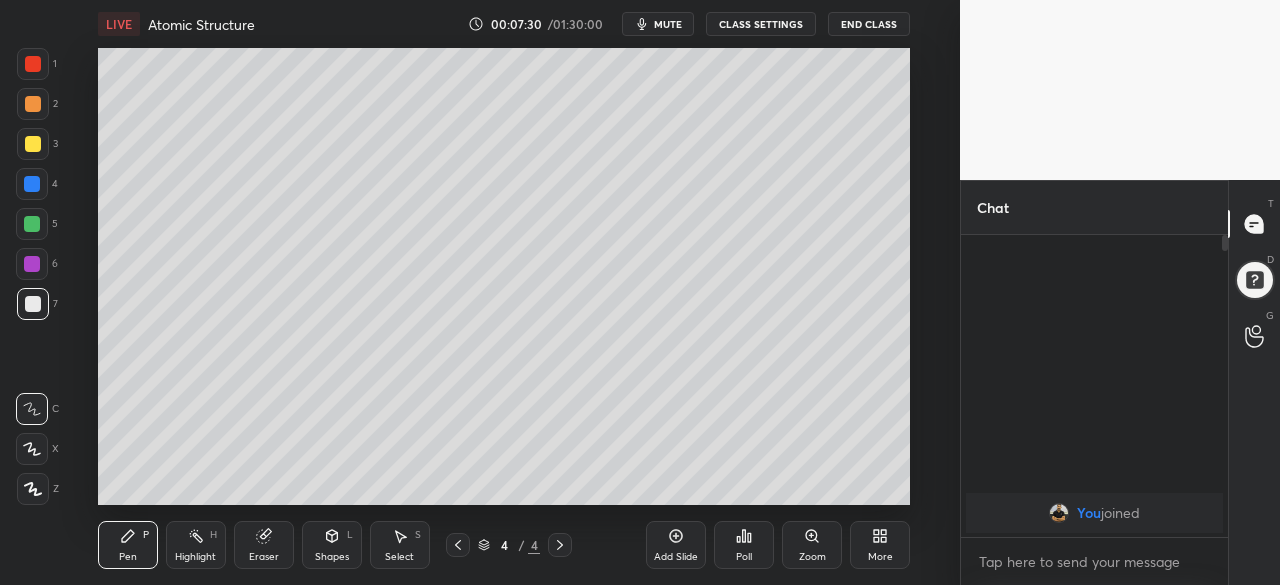 click 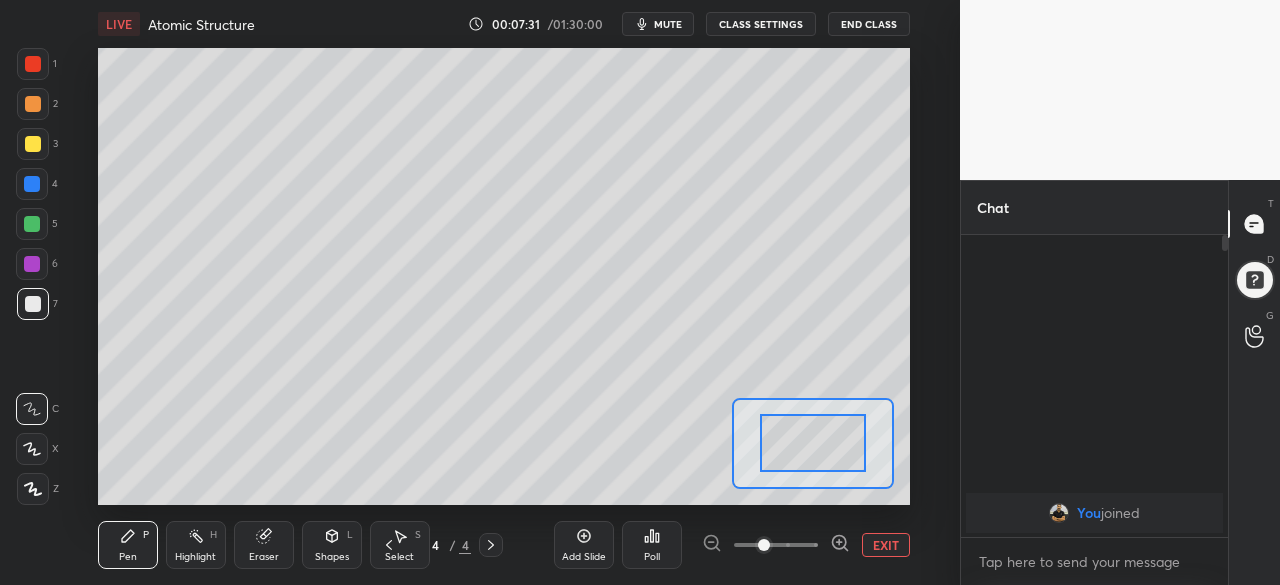 click on "EXIT" at bounding box center (886, 545) 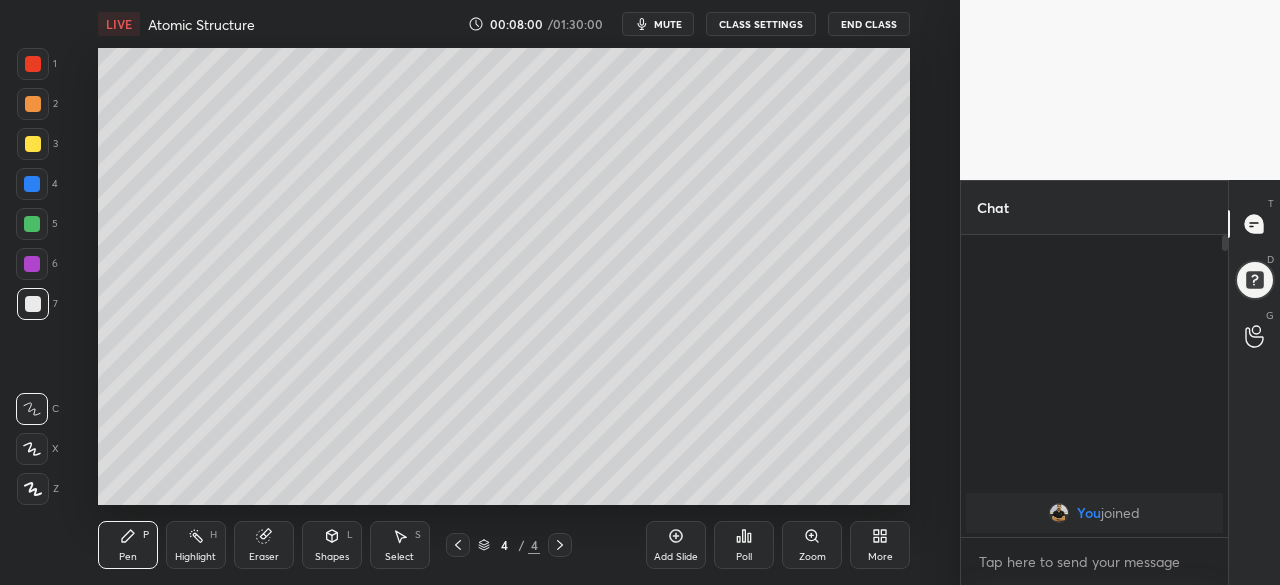click on "Add Slide" at bounding box center [676, 545] 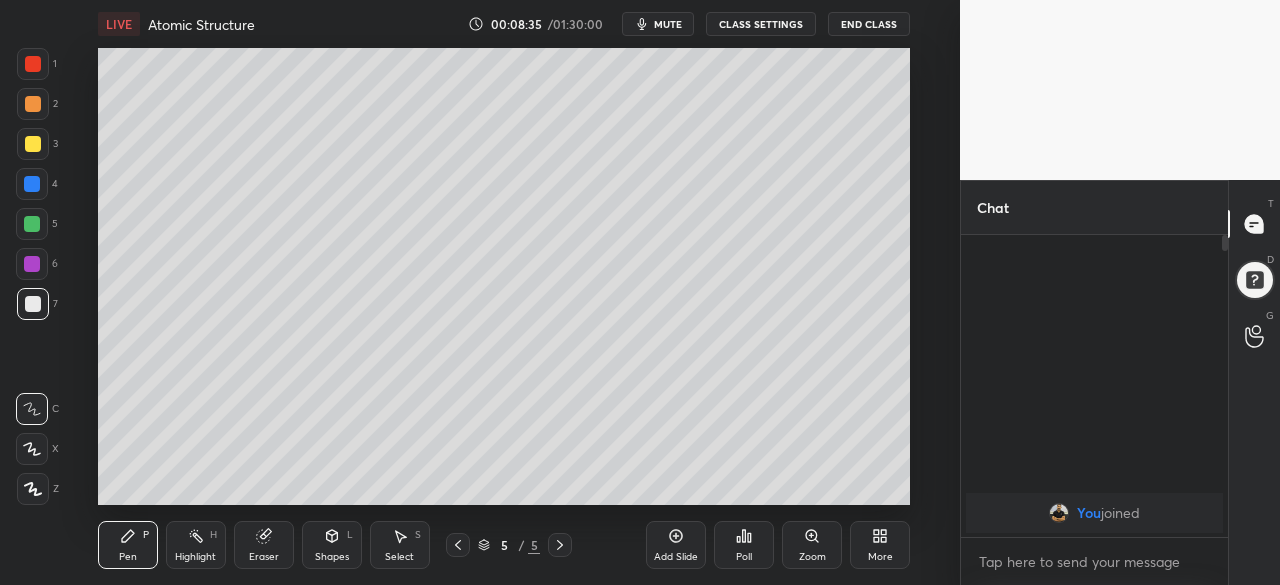 click 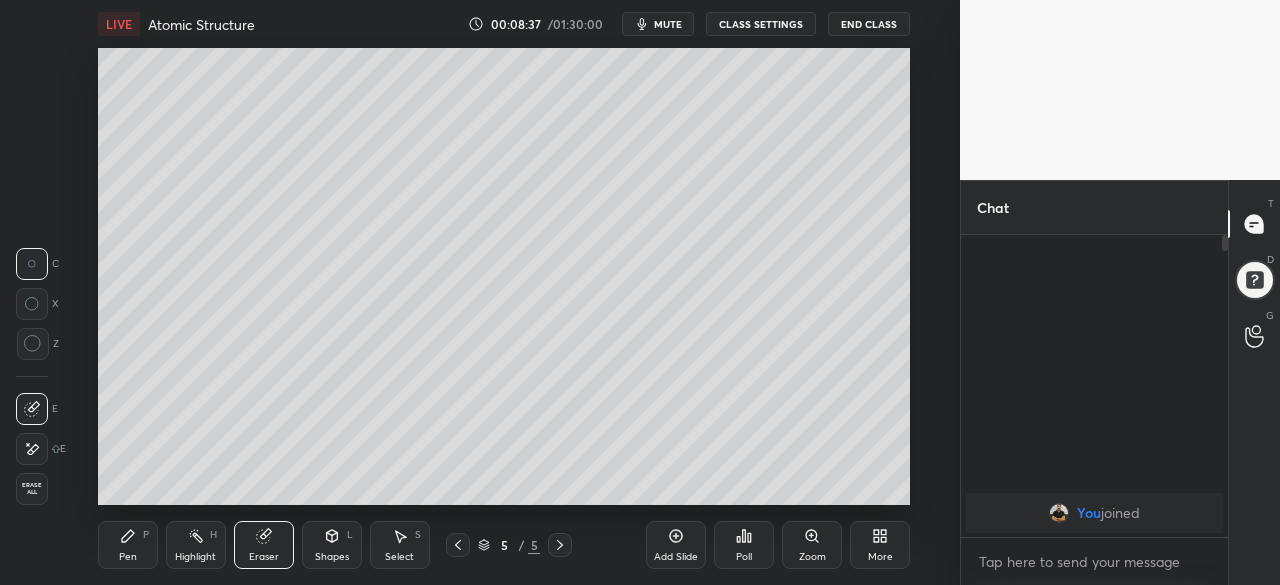 click on "Pen P" at bounding box center [128, 545] 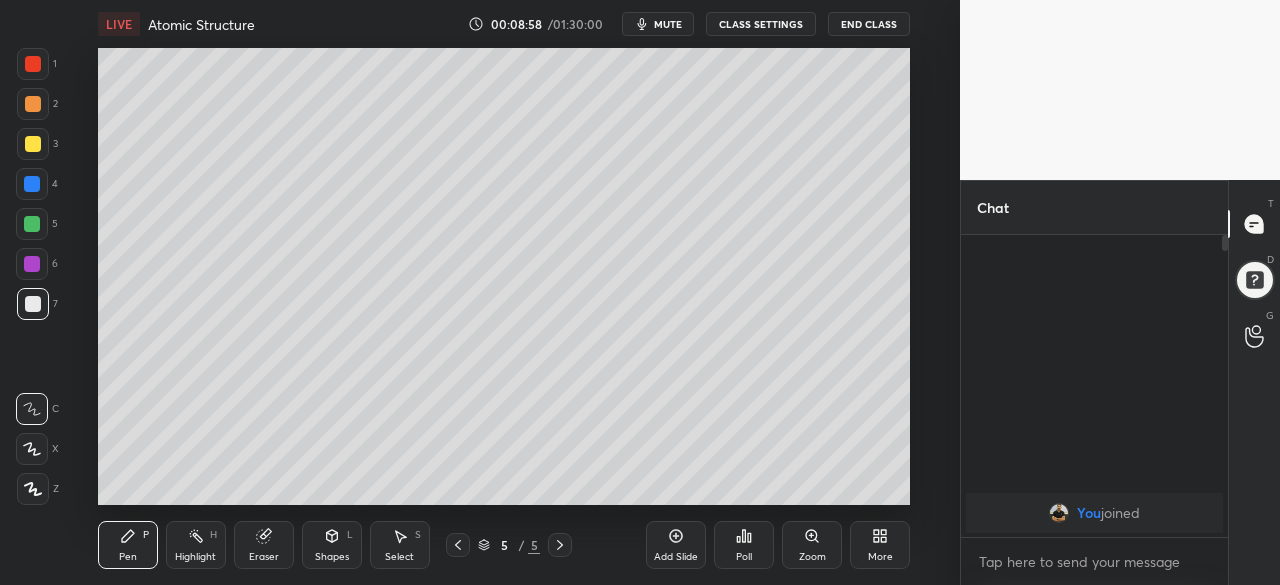 click 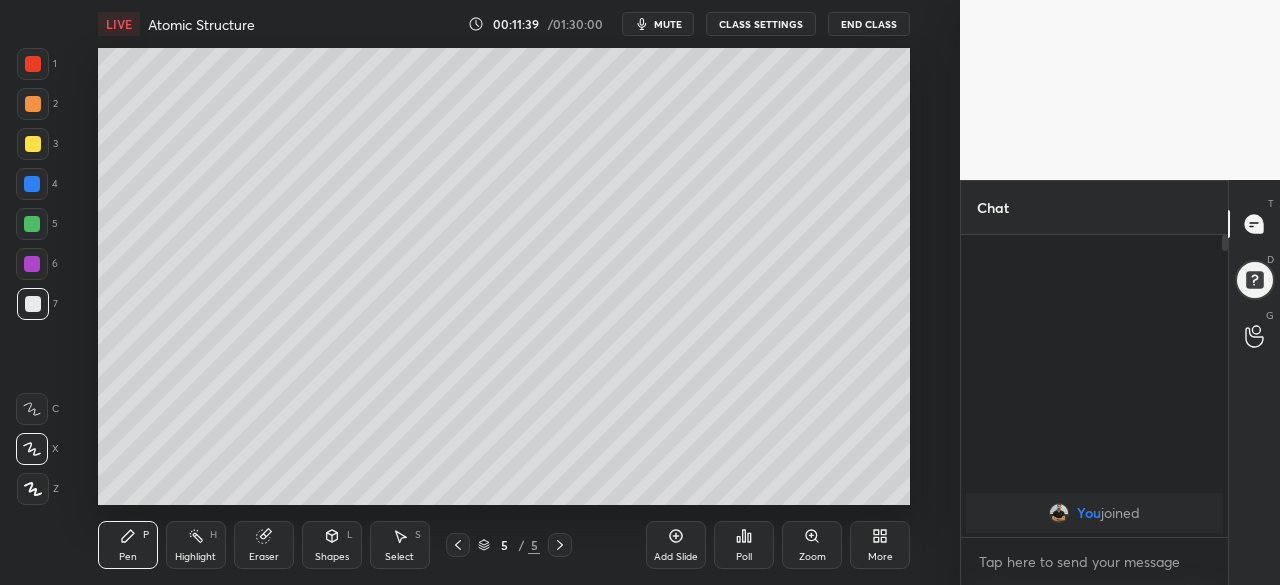 click on "Eraser" at bounding box center [264, 545] 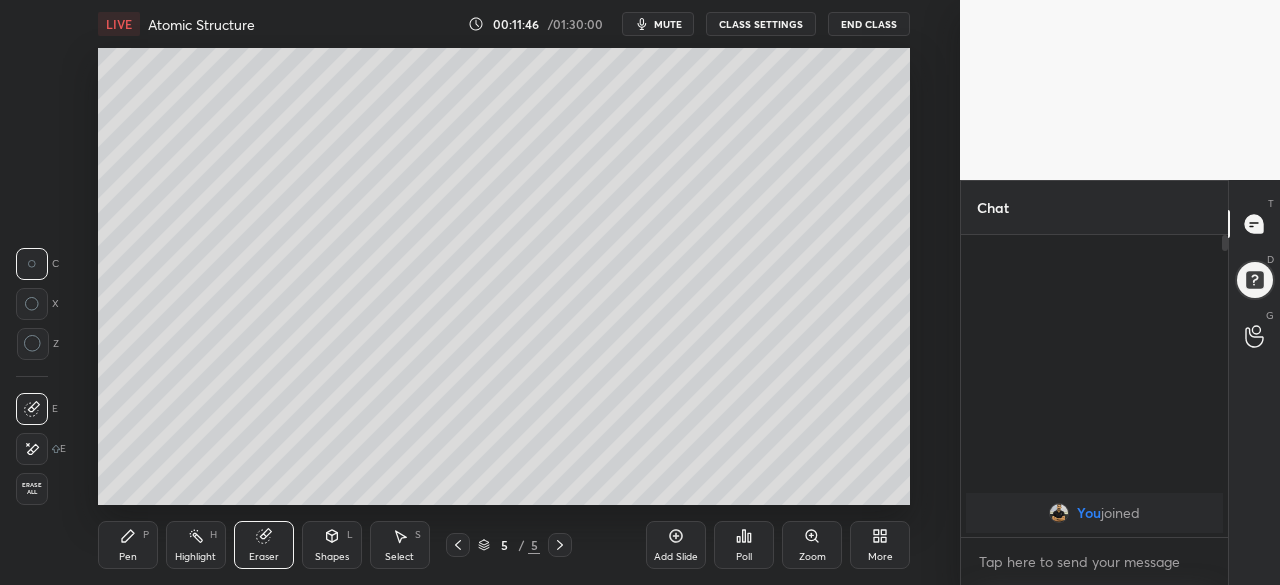 click on "Pen P" at bounding box center (128, 545) 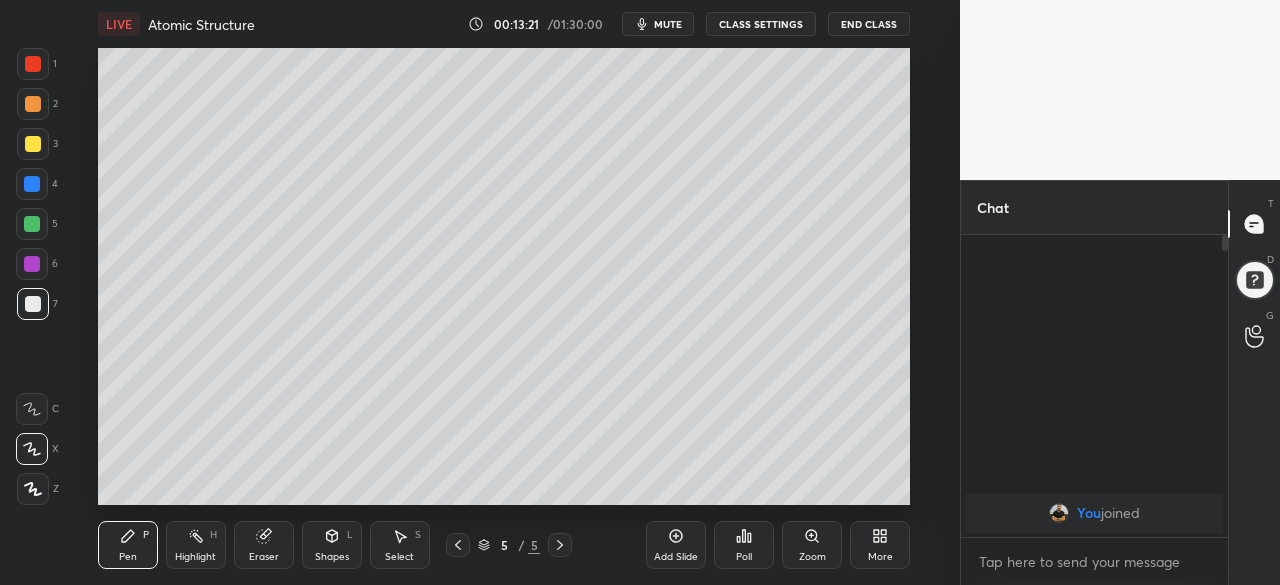 click on "Eraser" at bounding box center (264, 545) 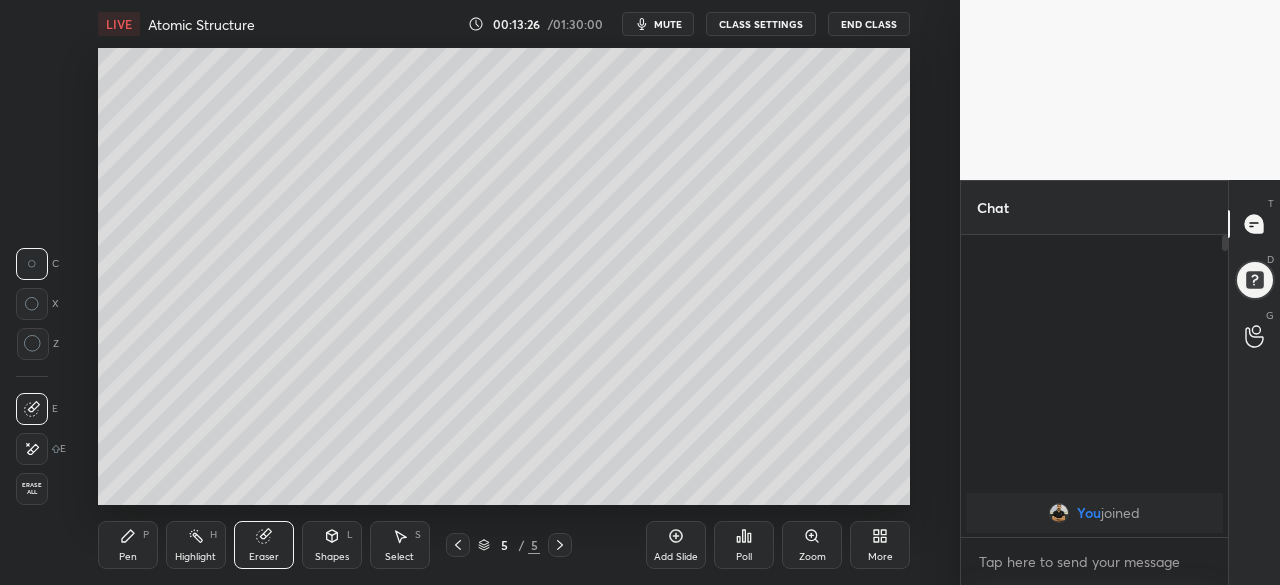 click 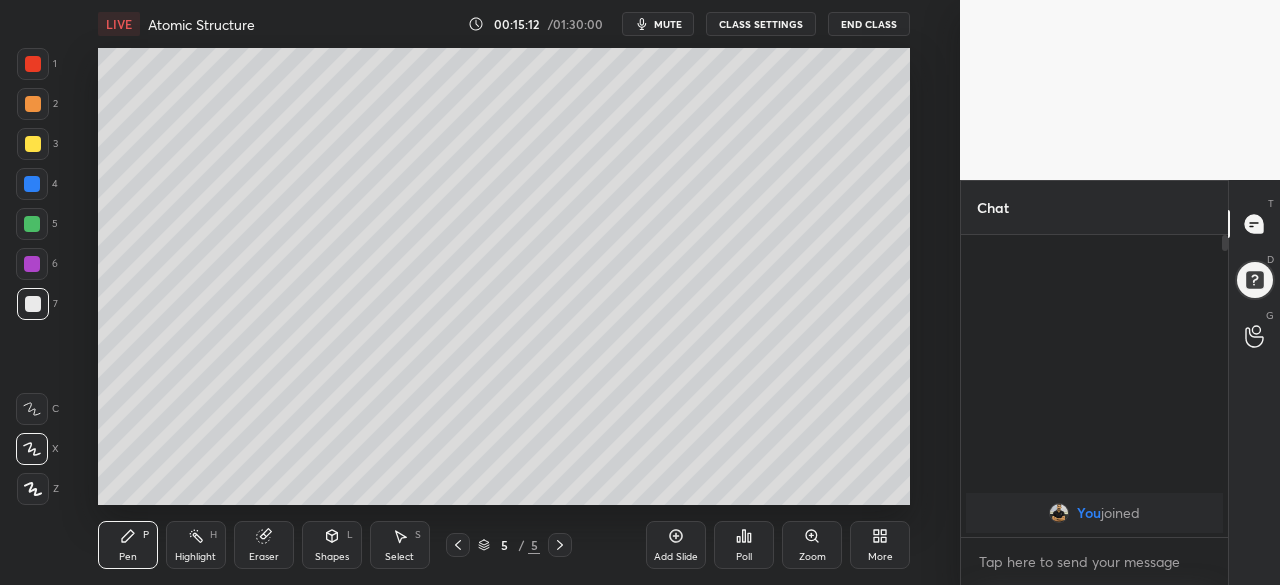click on "Add Slide" at bounding box center (676, 557) 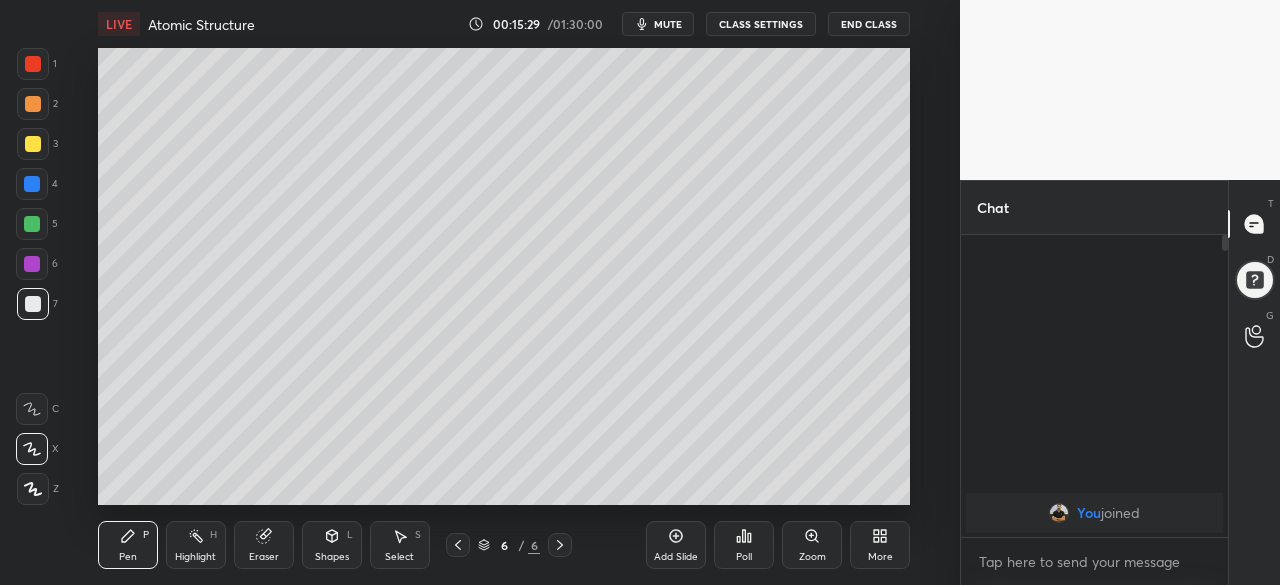 click on "Eraser" at bounding box center (264, 545) 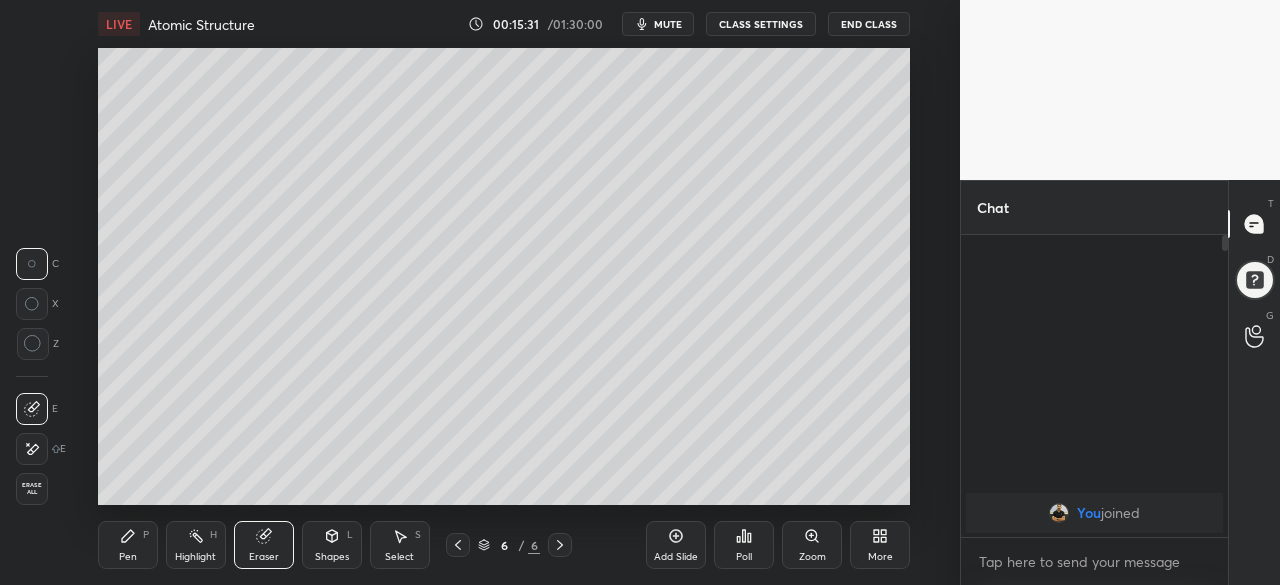 click on "Pen P" at bounding box center (128, 545) 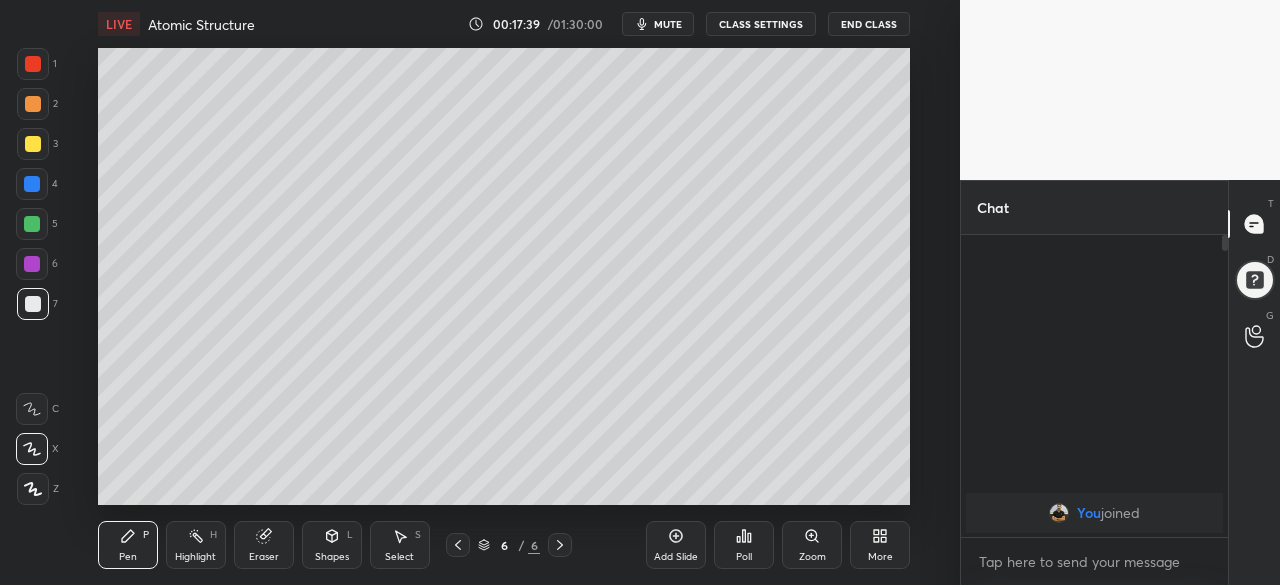 click on "Add Slide Poll Zoom More" at bounding box center [778, 545] 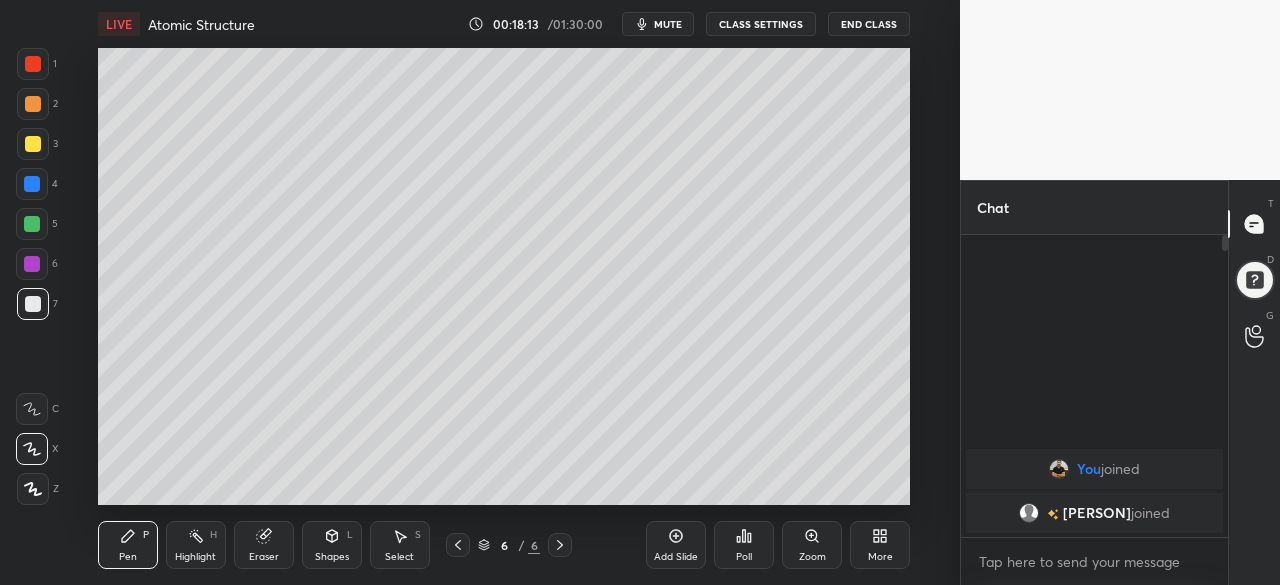 click 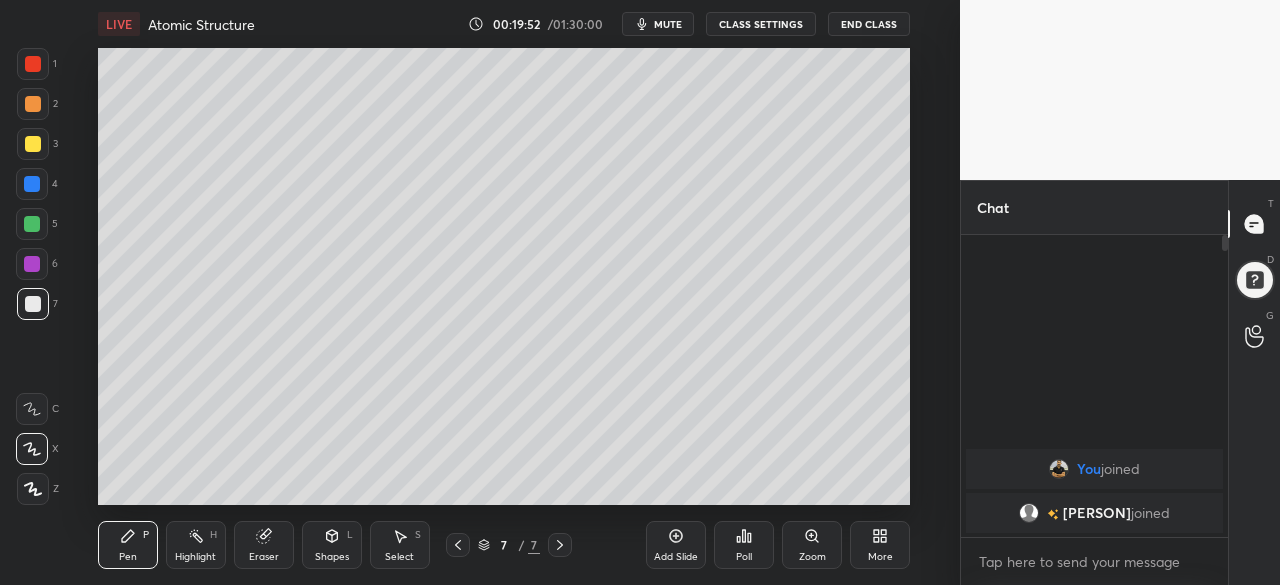 click on "Eraser" at bounding box center (264, 557) 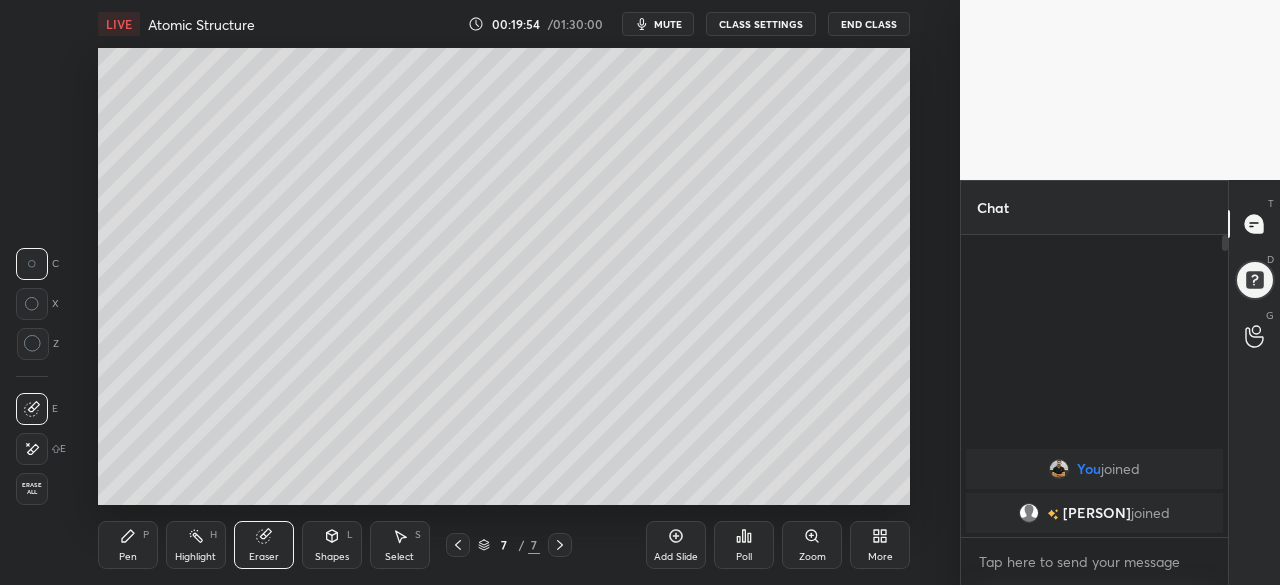 click 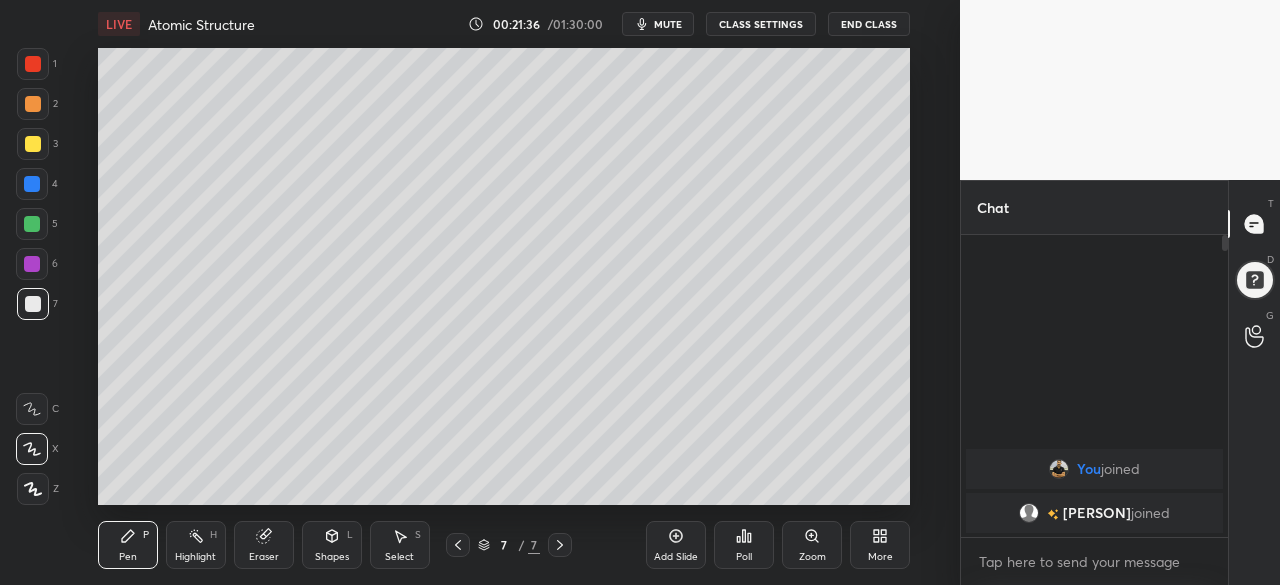 click at bounding box center [32, 264] 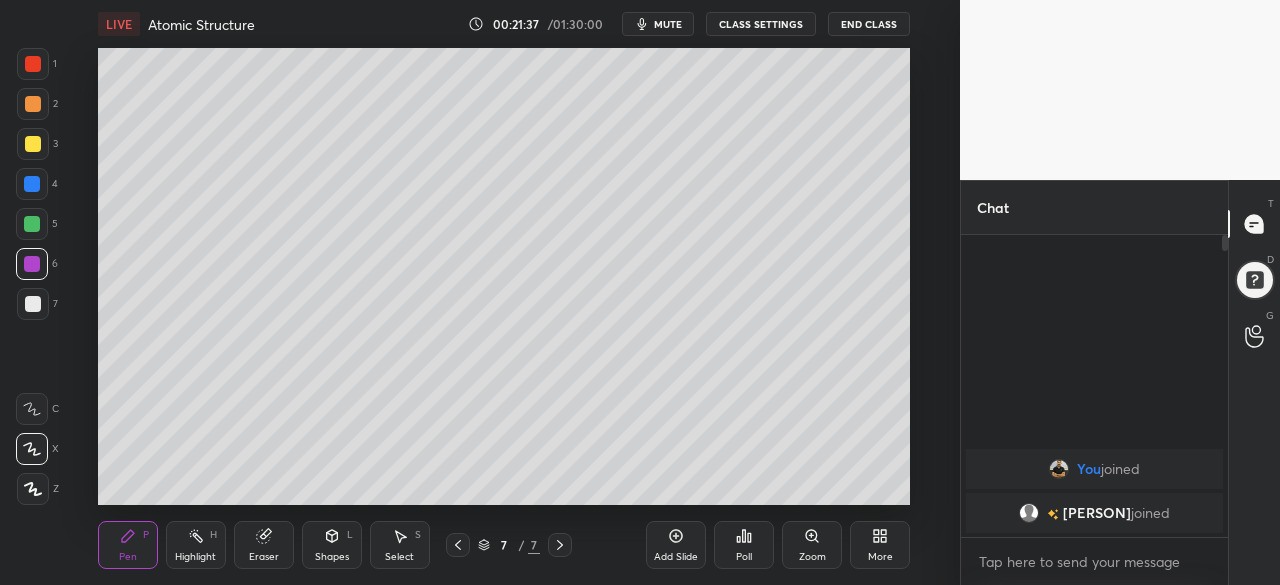 click at bounding box center [32, 264] 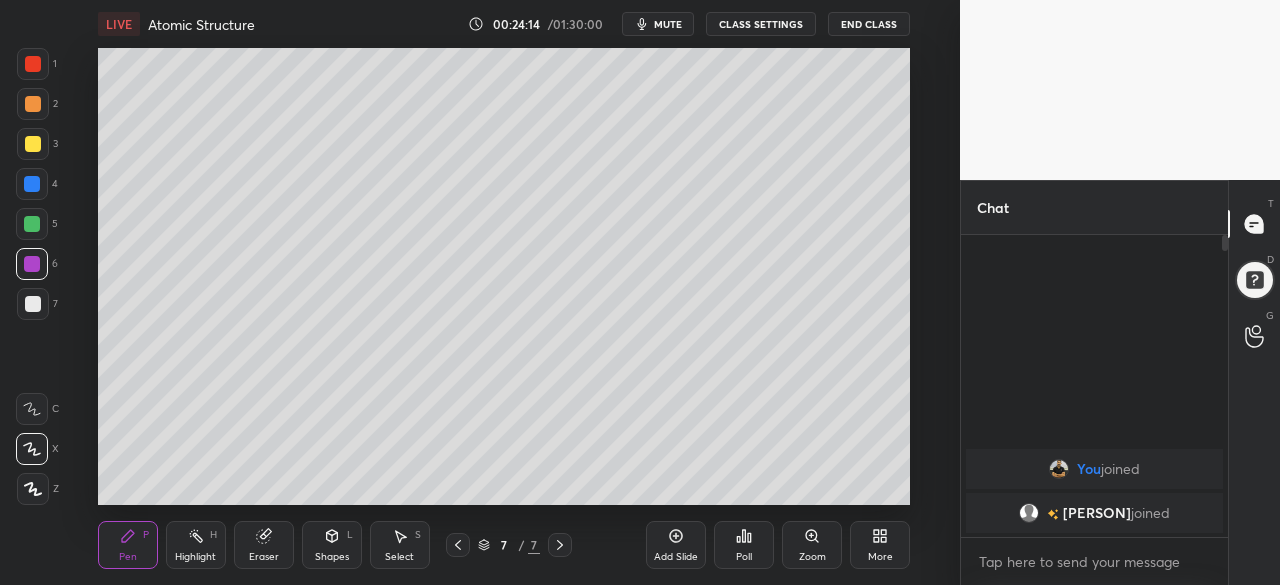 click on "Add Slide" at bounding box center (676, 545) 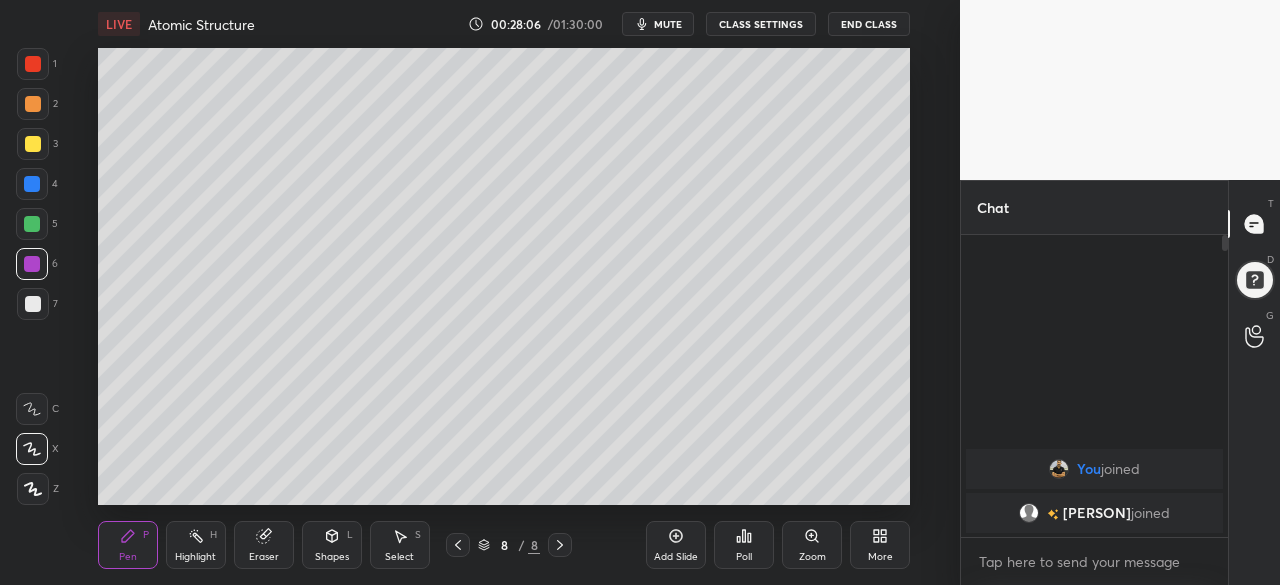 click at bounding box center (33, 304) 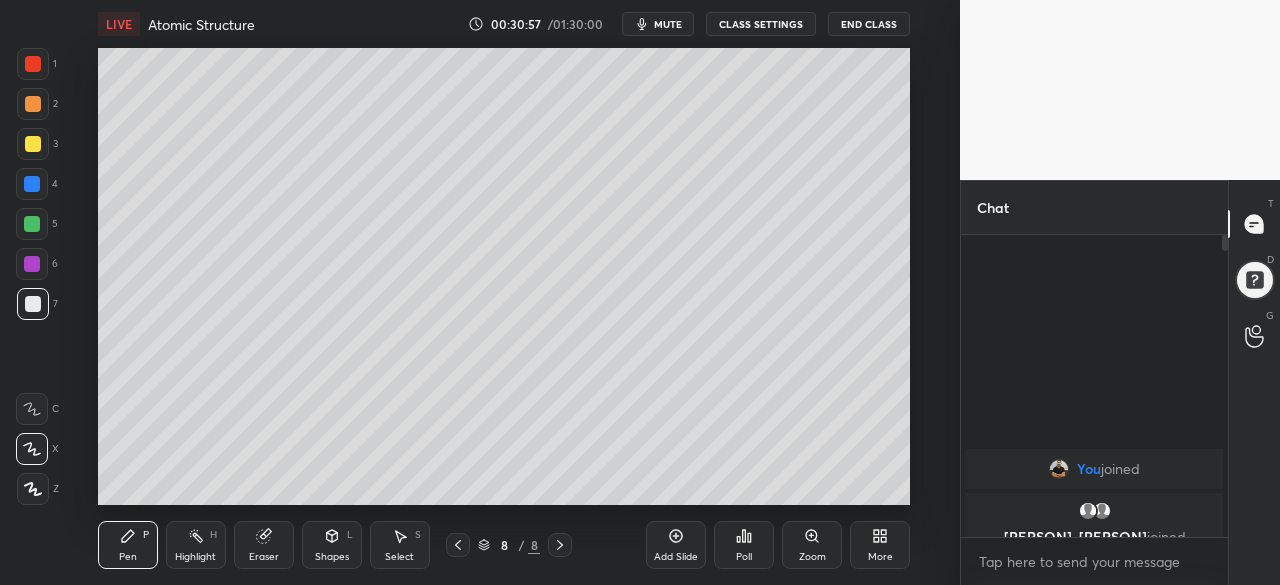 click on "Add Slide" at bounding box center (676, 545) 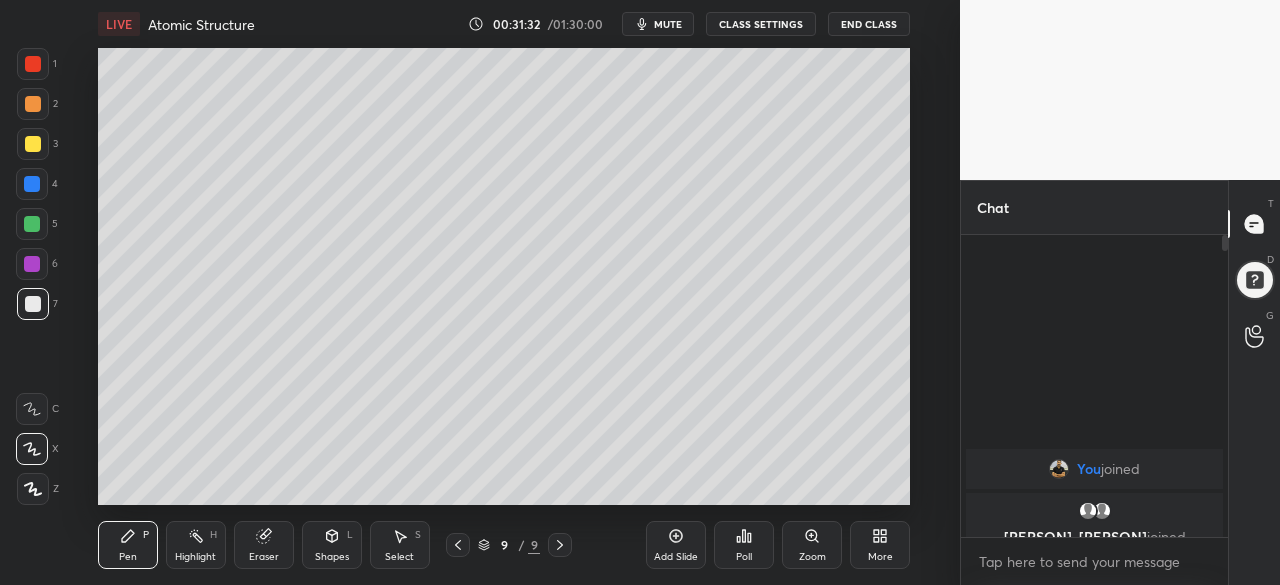 click on "Eraser" at bounding box center (264, 545) 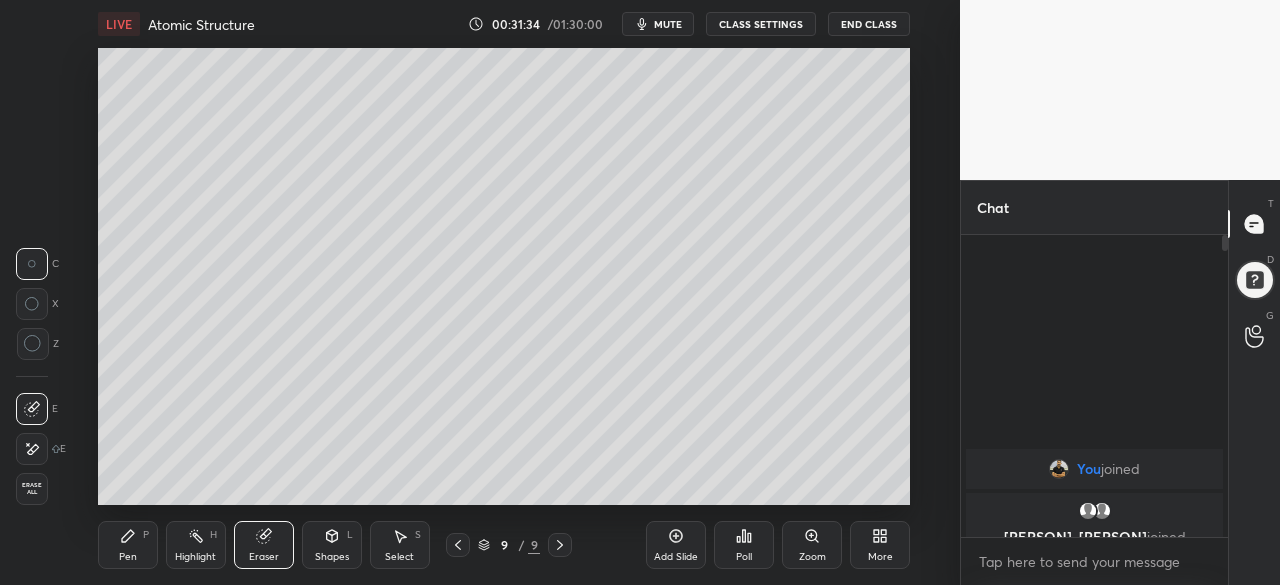 click 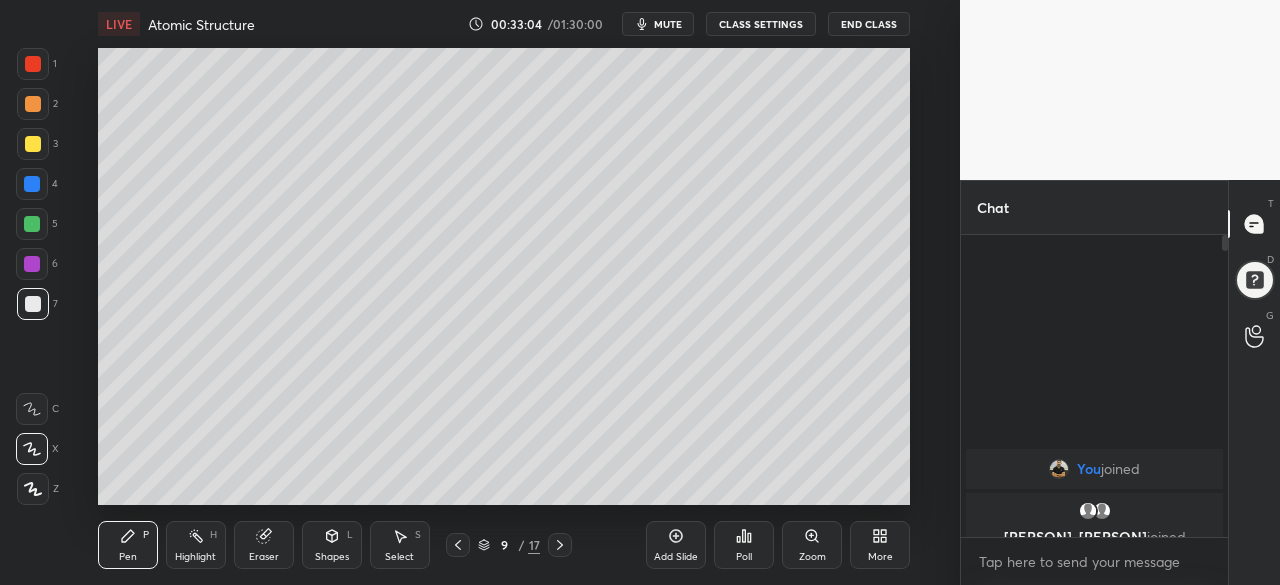 click at bounding box center (32, 224) 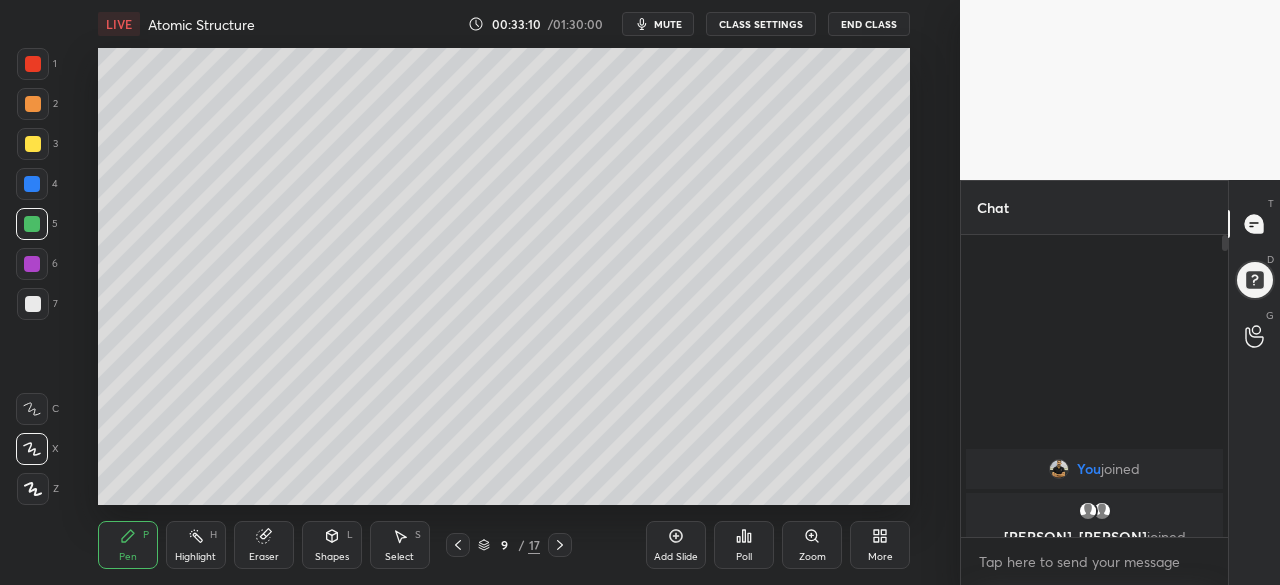 click at bounding box center (32, 264) 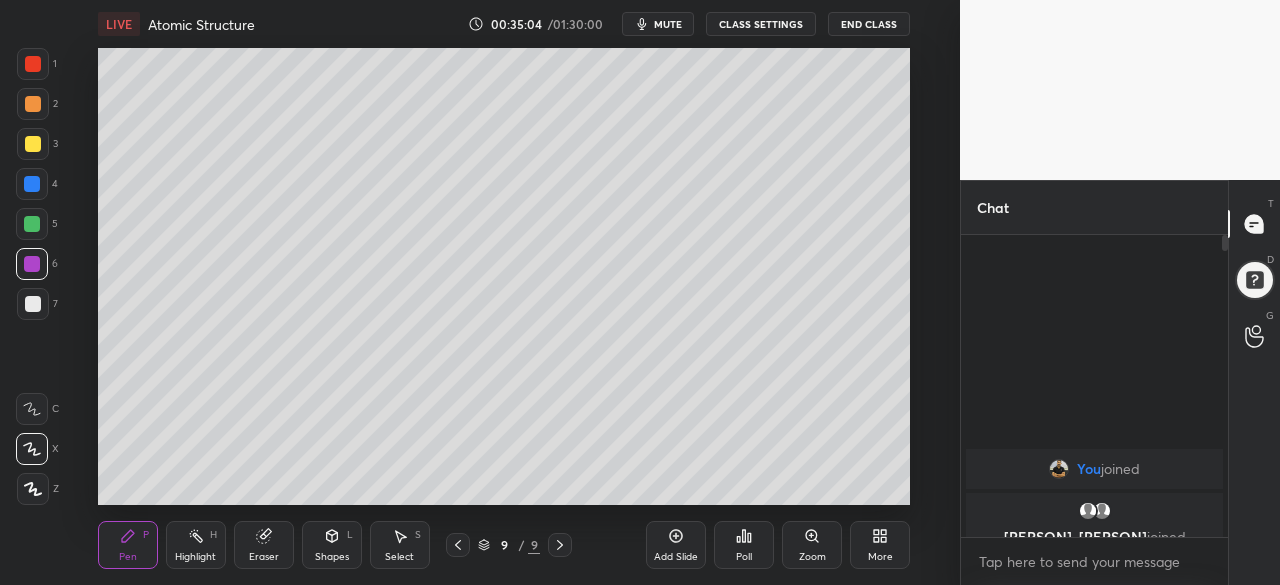 click 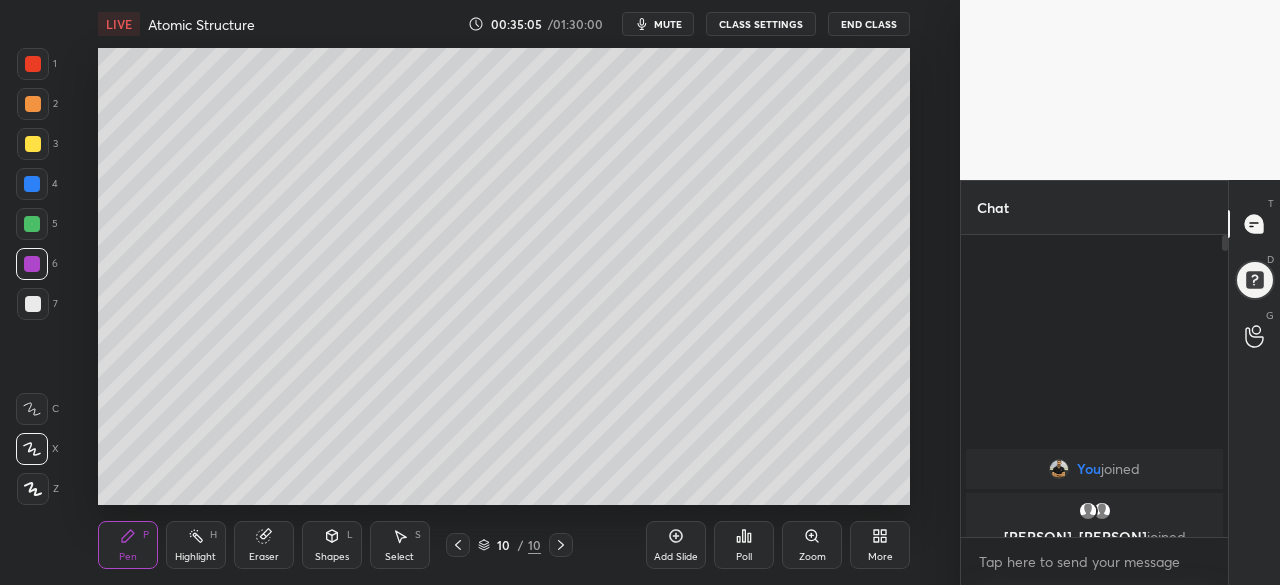 click at bounding box center [33, 304] 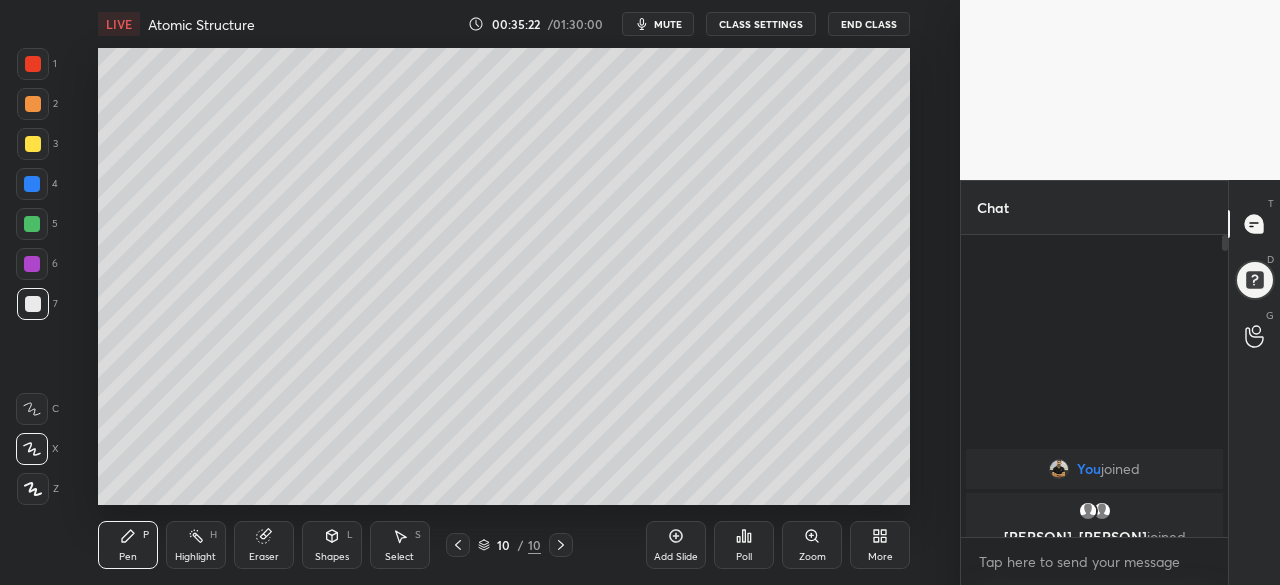 click on "Eraser" at bounding box center (264, 545) 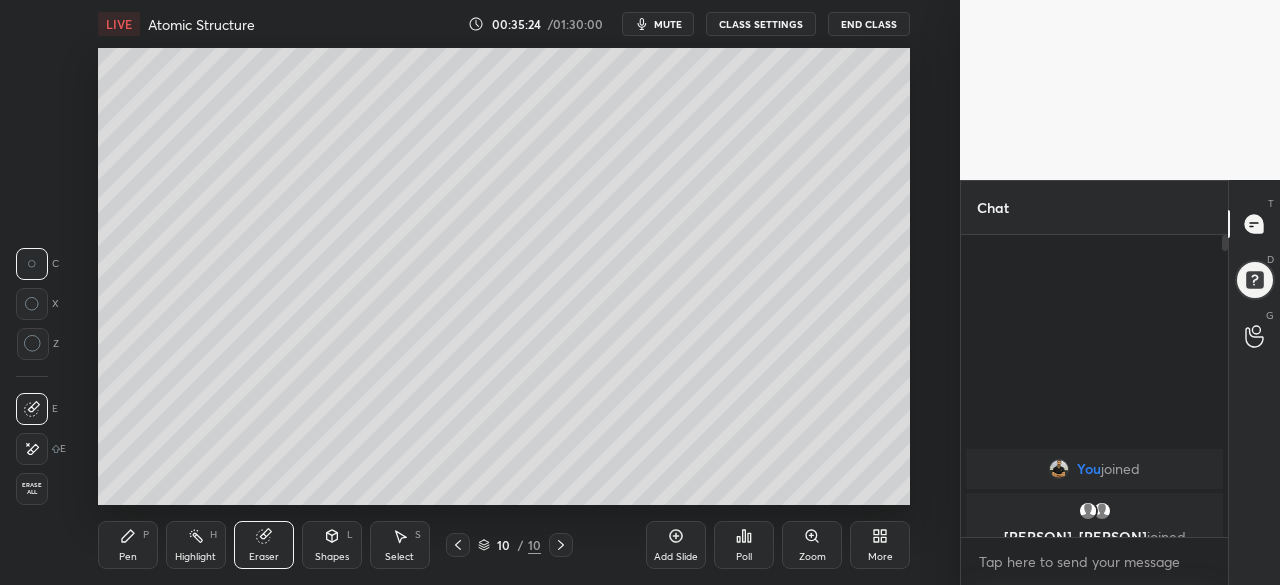 click 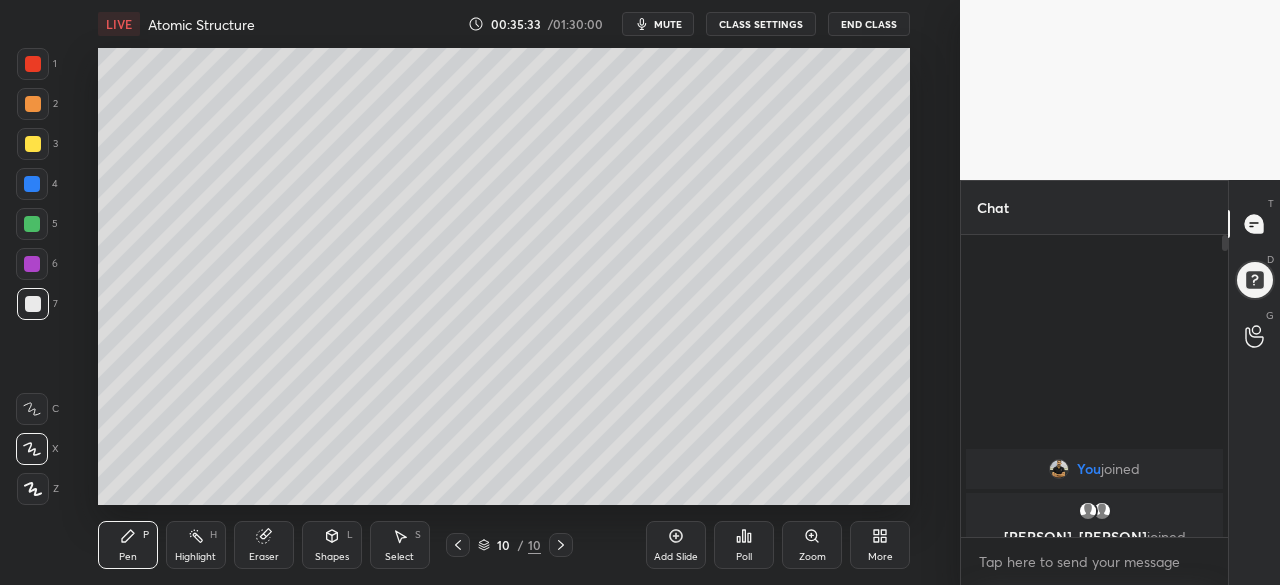 click 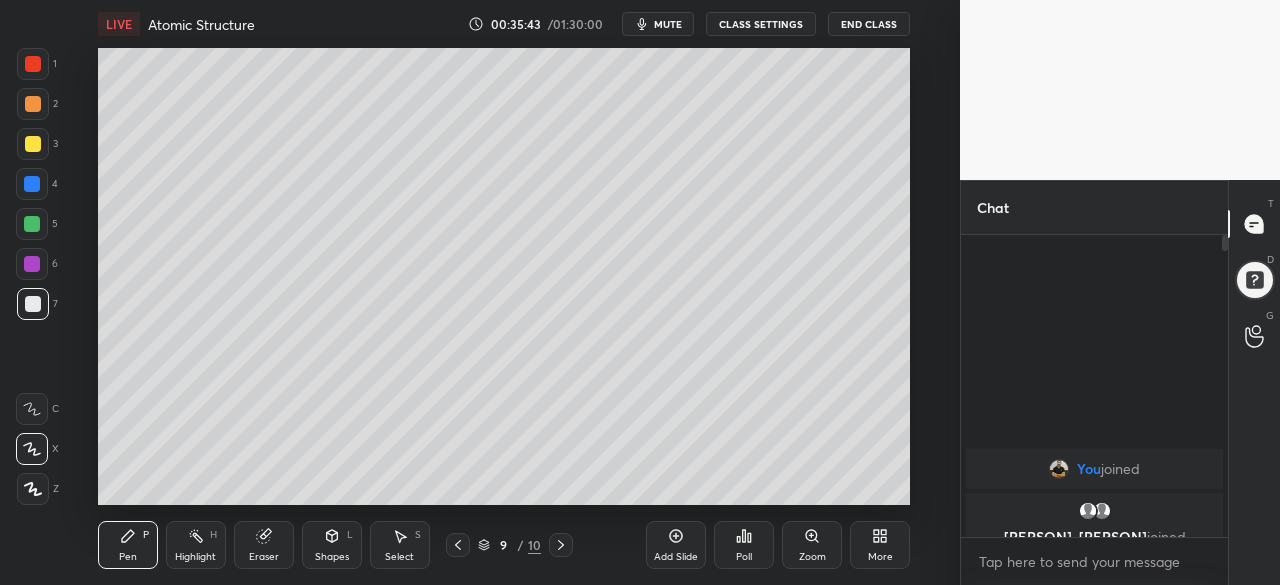 click 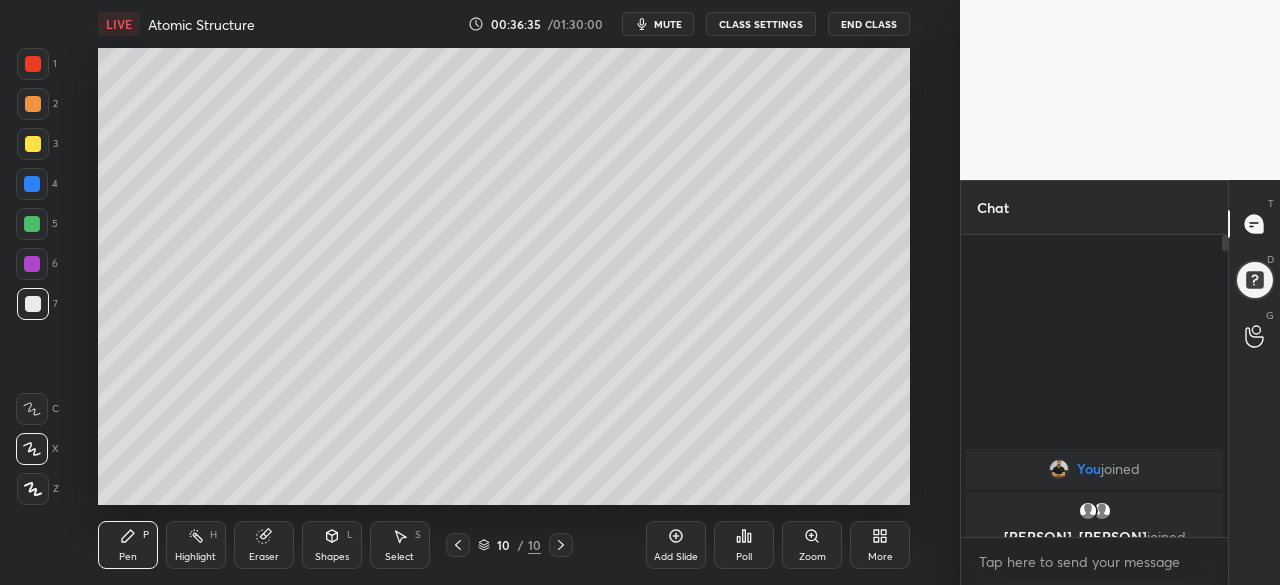 click at bounding box center (458, 545) 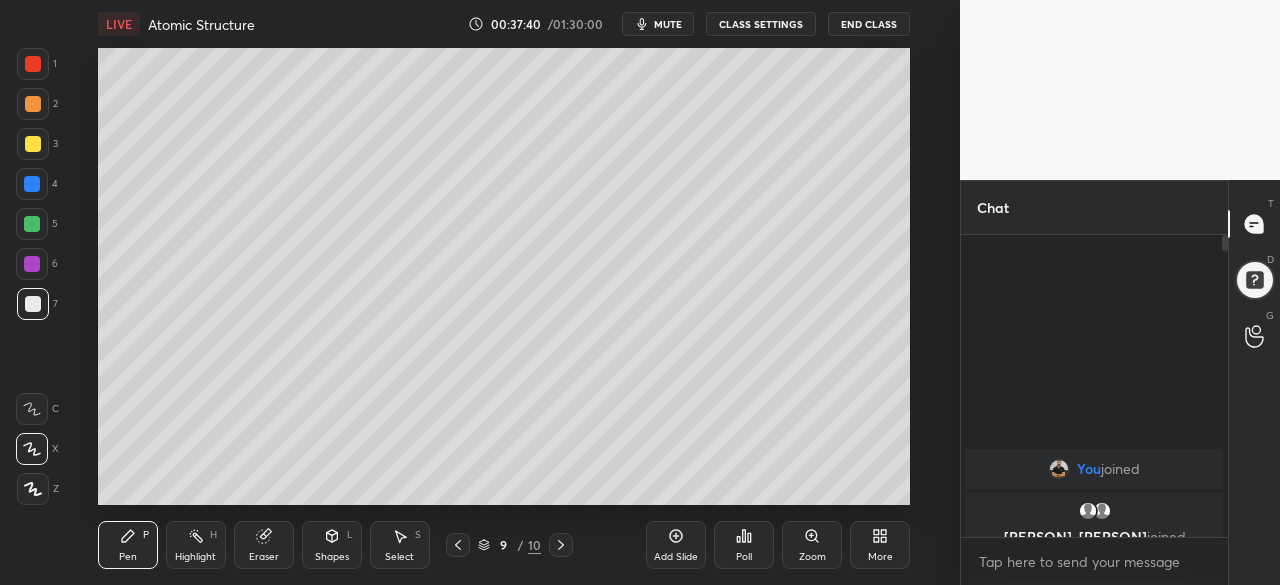 click 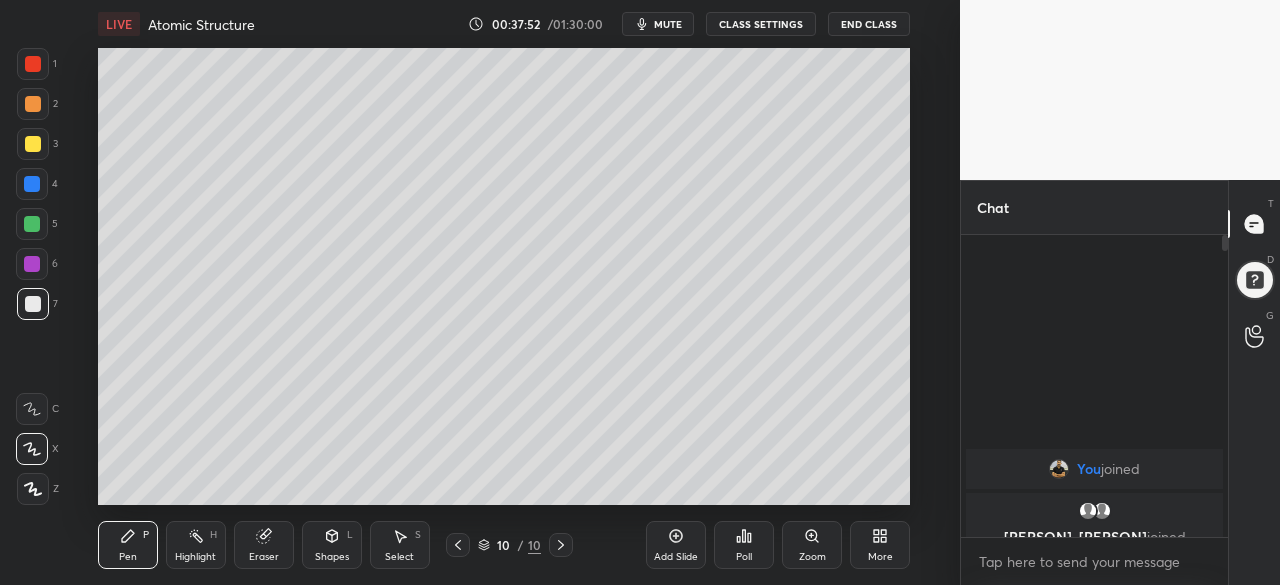 click 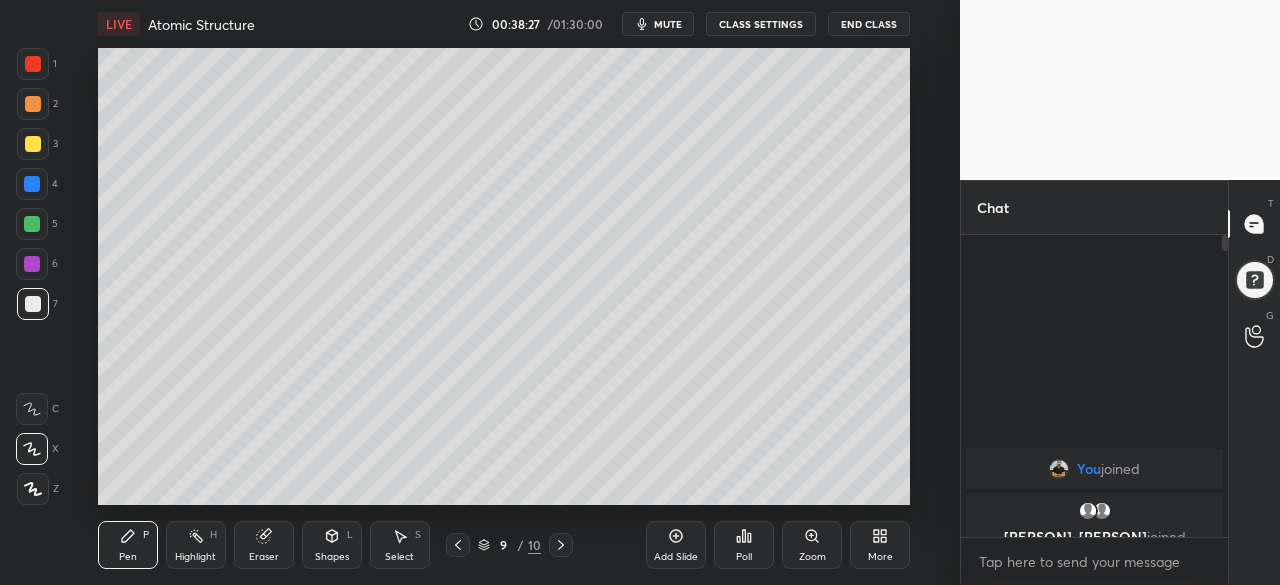 click 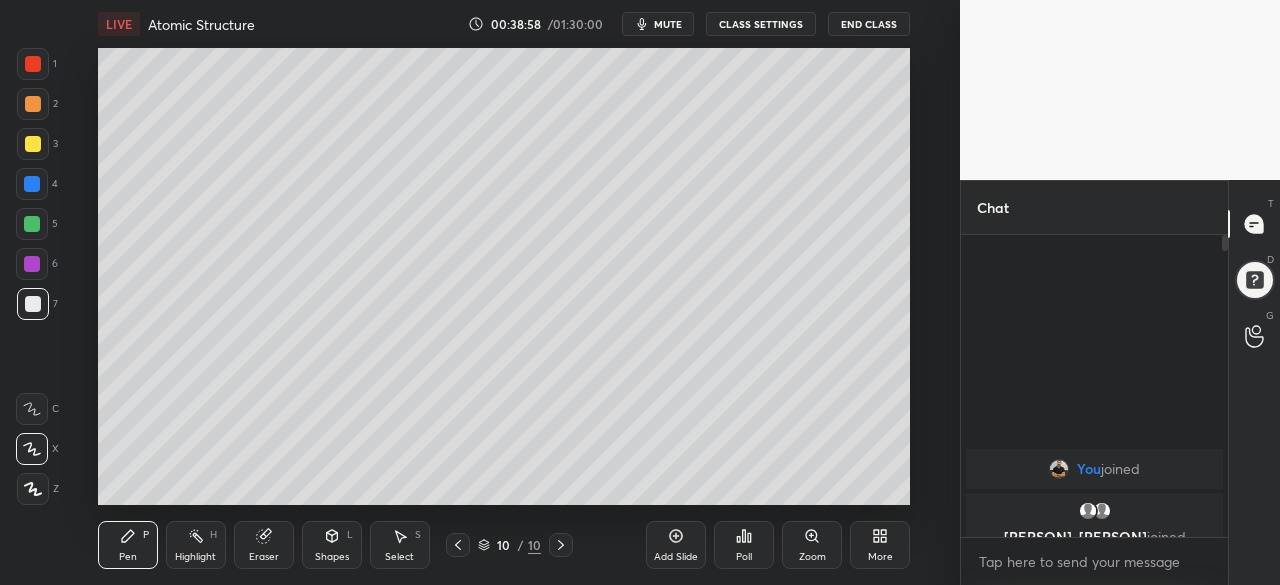 click on "Setting up your live class Poll for   secs No correct answer Start poll" at bounding box center [504, 276] 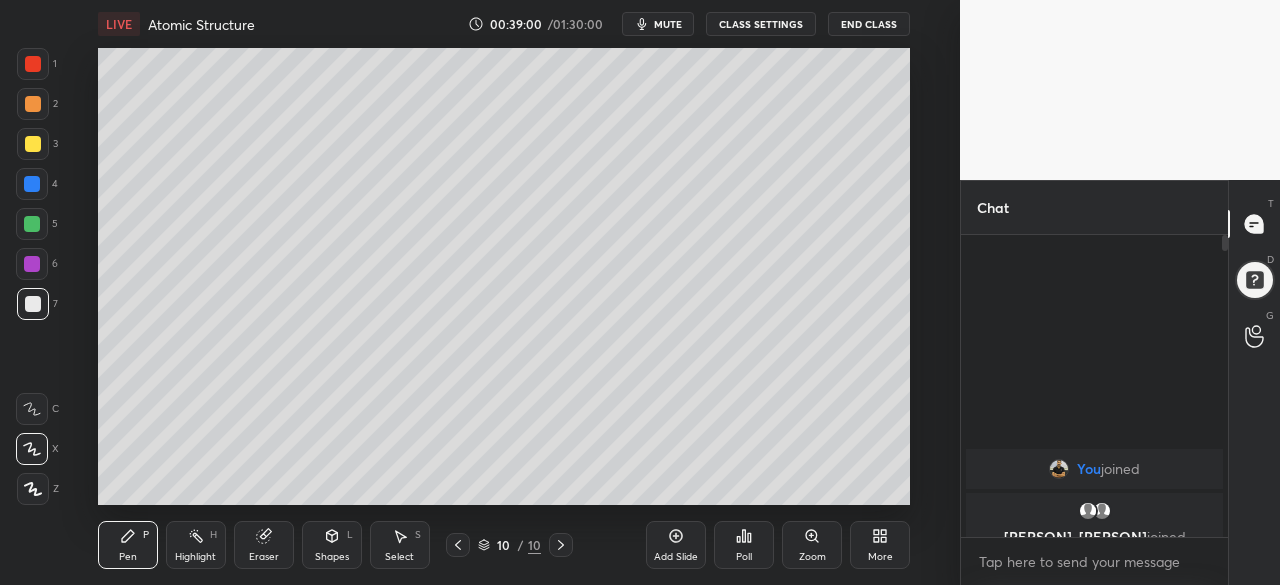 click on "Eraser" at bounding box center (264, 557) 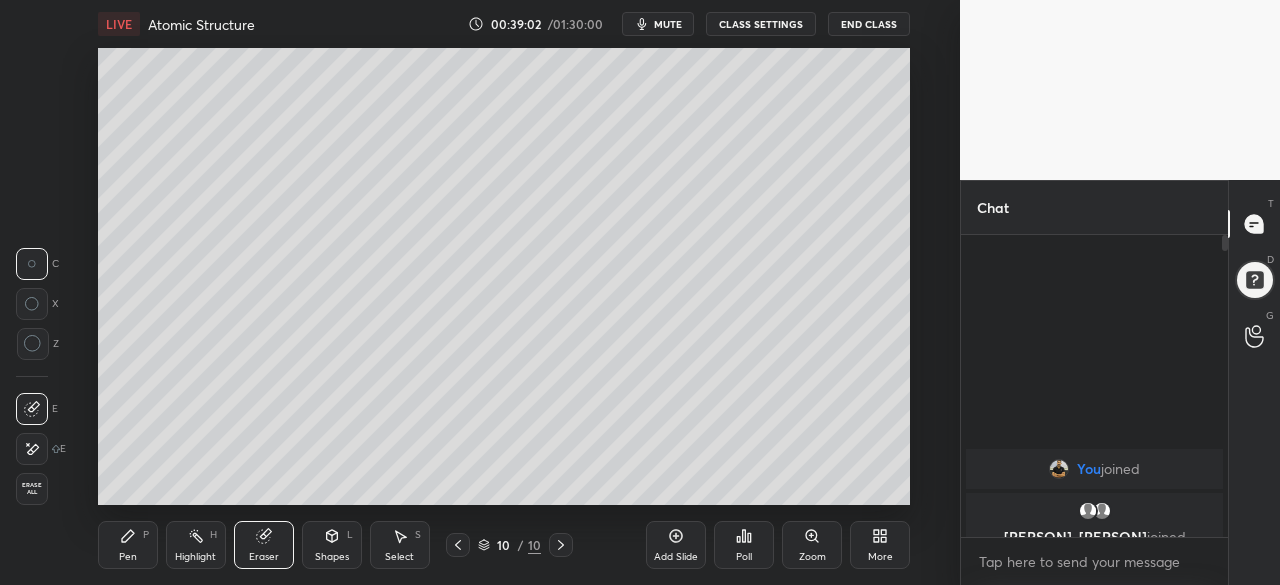 click on "Pen P" at bounding box center (128, 545) 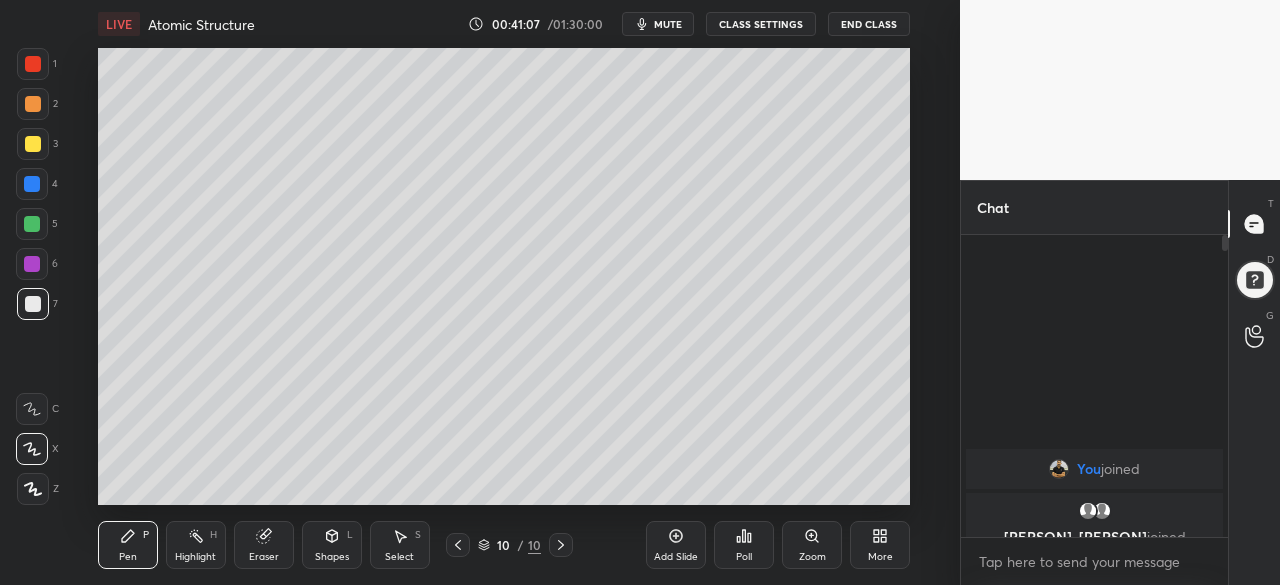 click on "Add Slide" at bounding box center [676, 545] 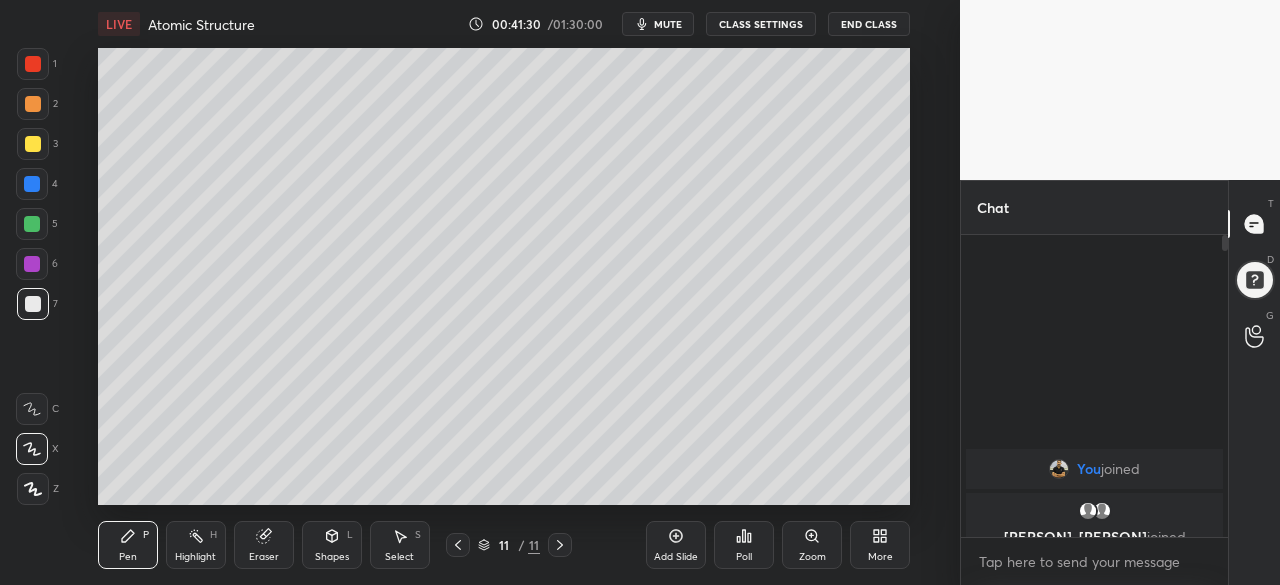 click at bounding box center [32, 224] 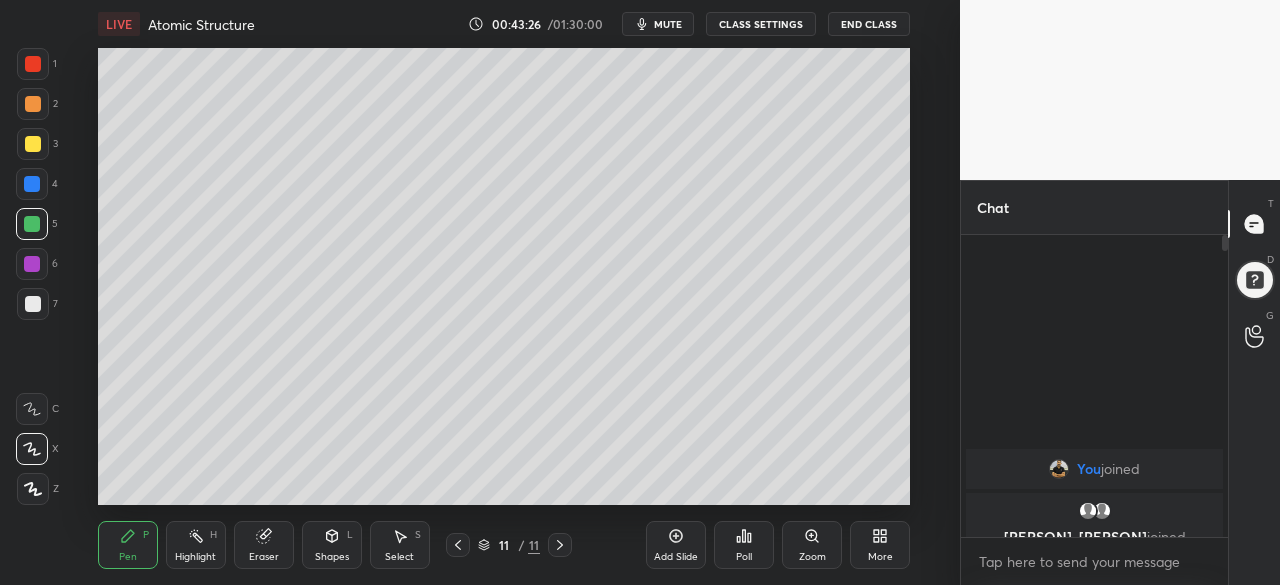 click 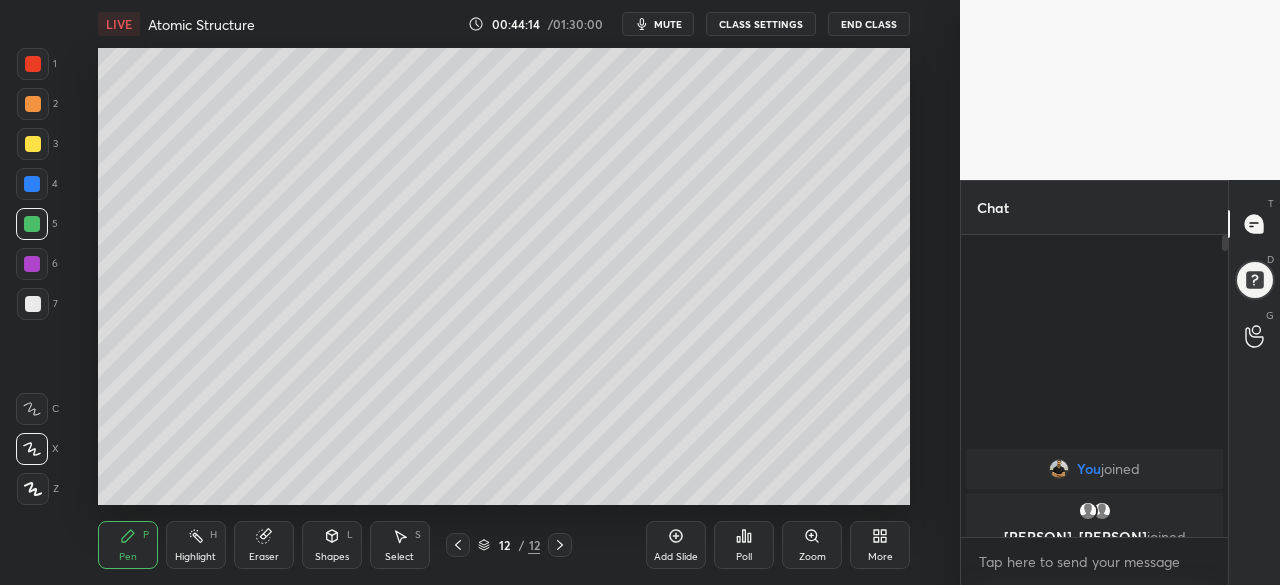 click at bounding box center [32, 264] 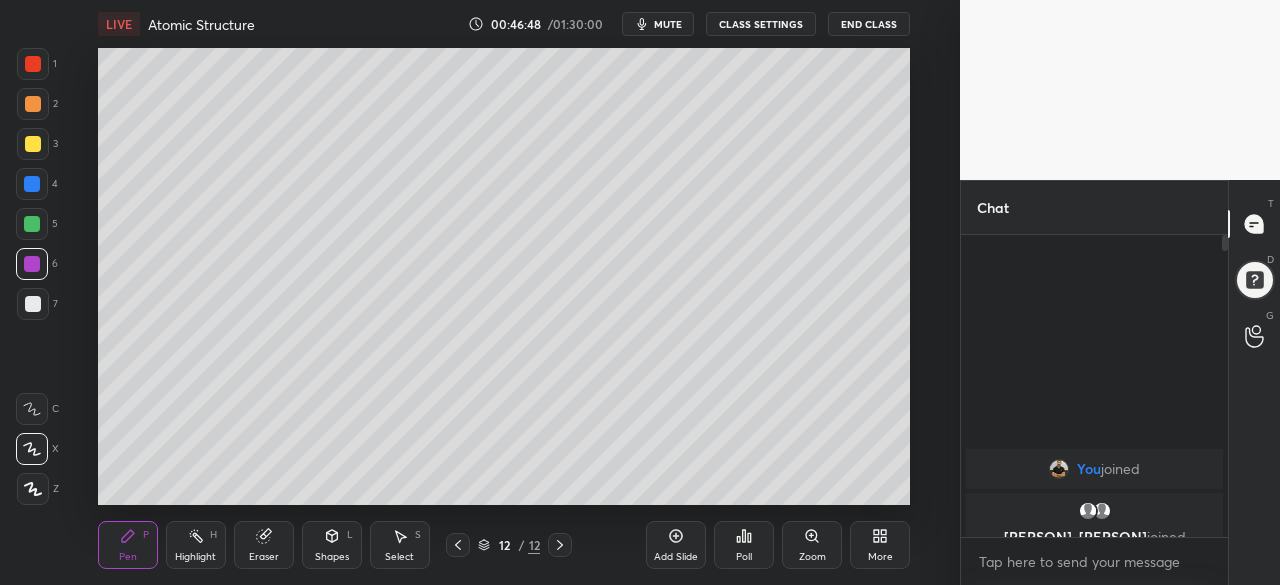 click at bounding box center (33, 144) 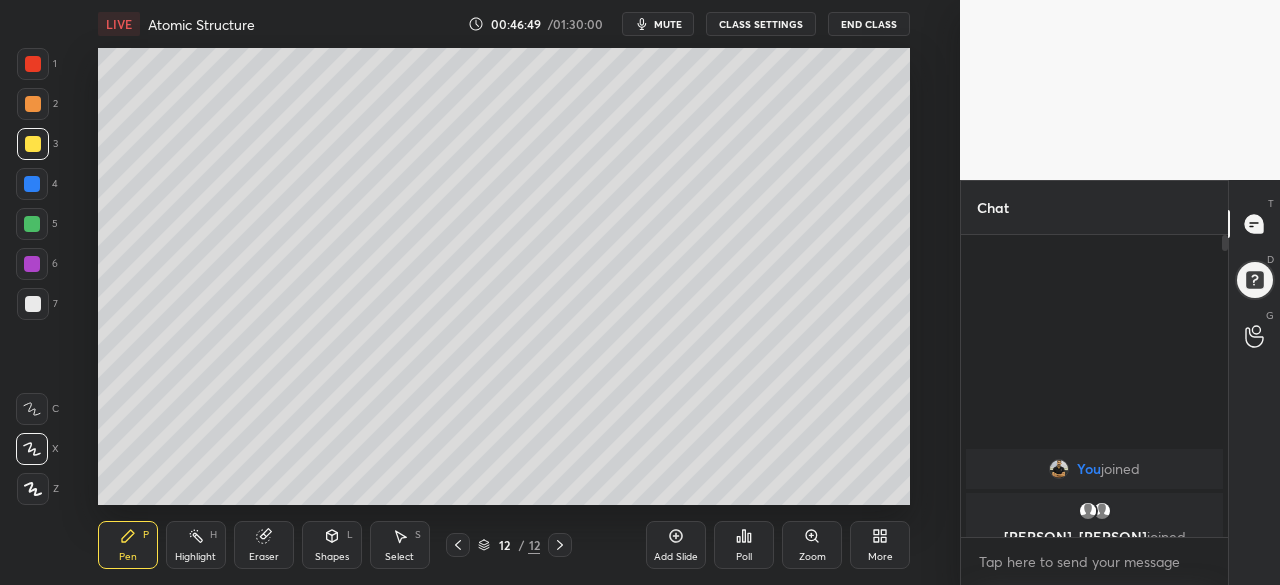 click at bounding box center [33, 144] 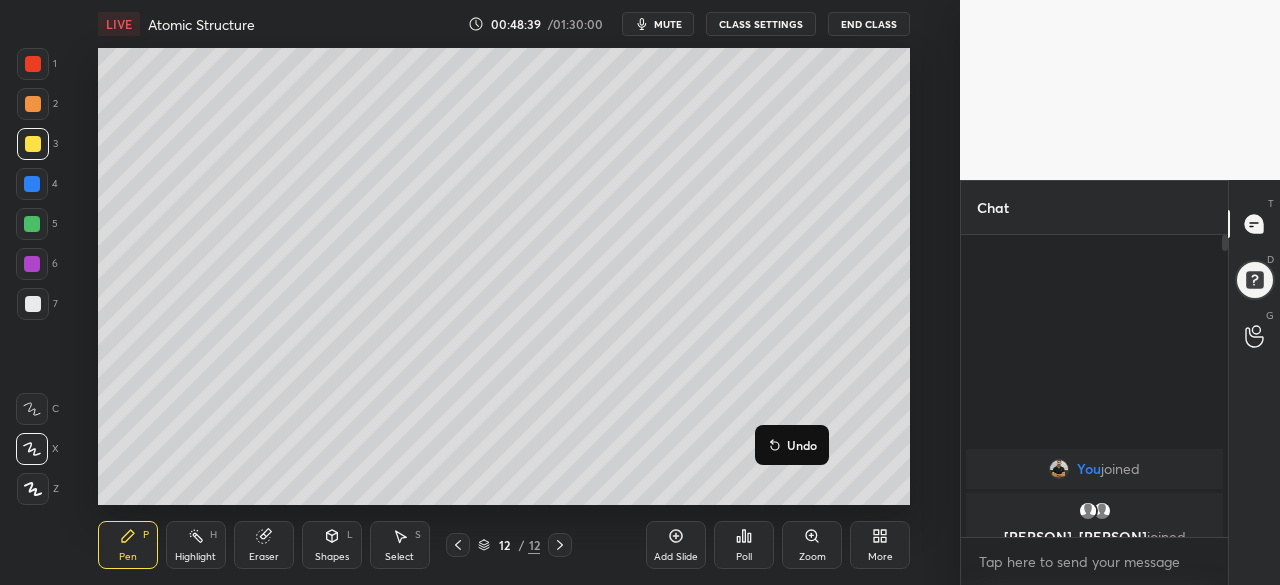 click on "Undo" at bounding box center (792, 445) 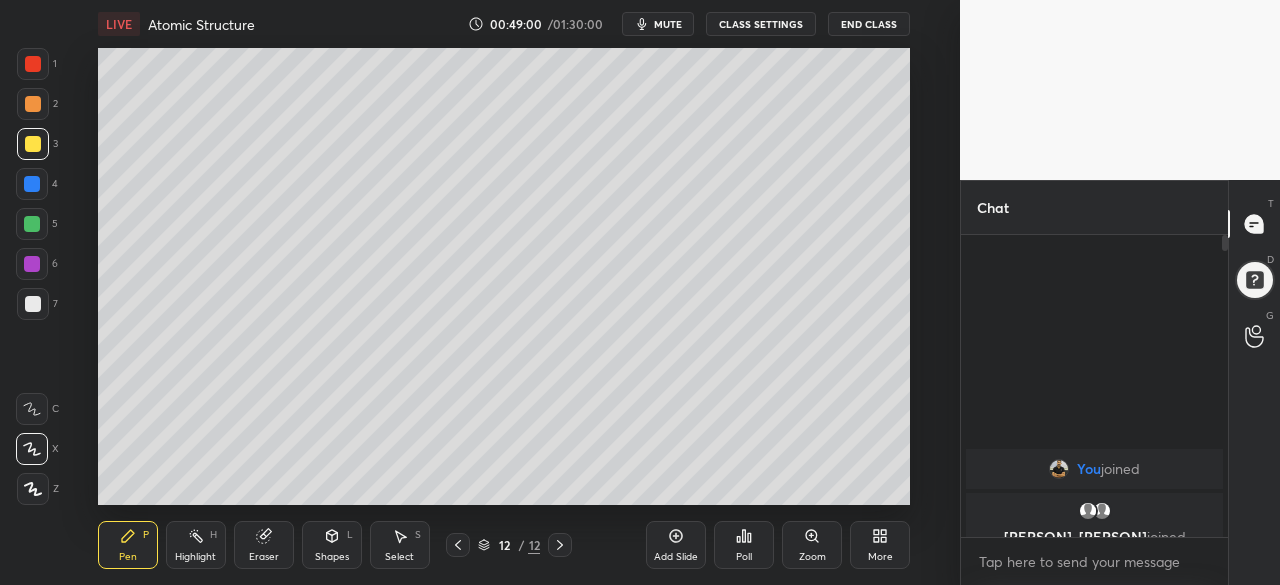 click on "Poll" at bounding box center [744, 545] 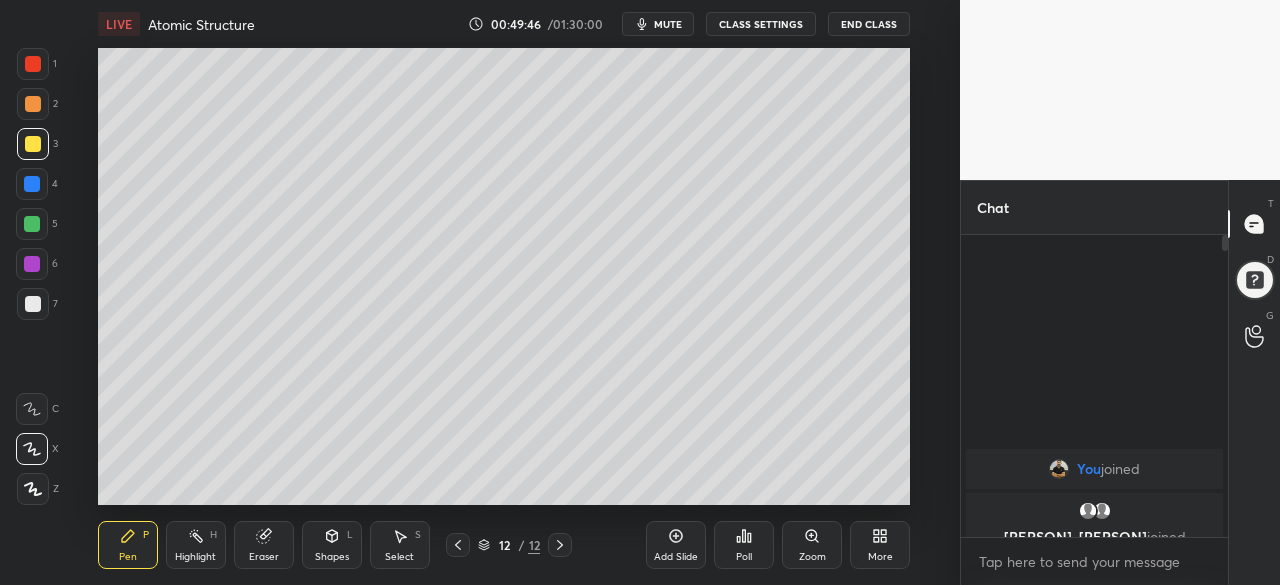 click 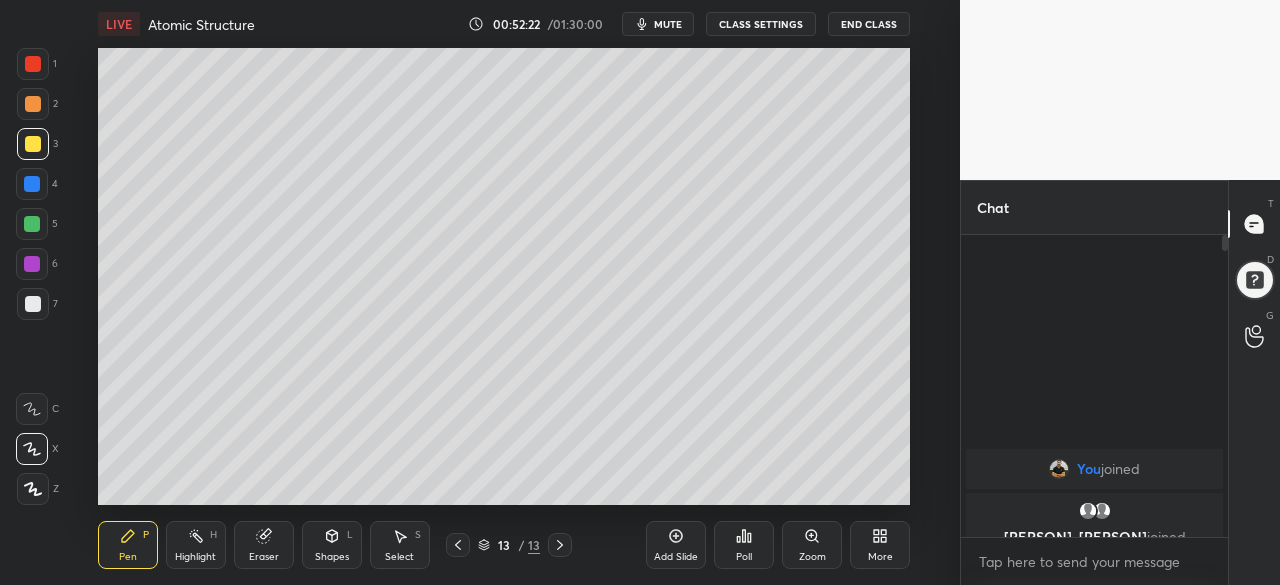 click at bounding box center [32, 264] 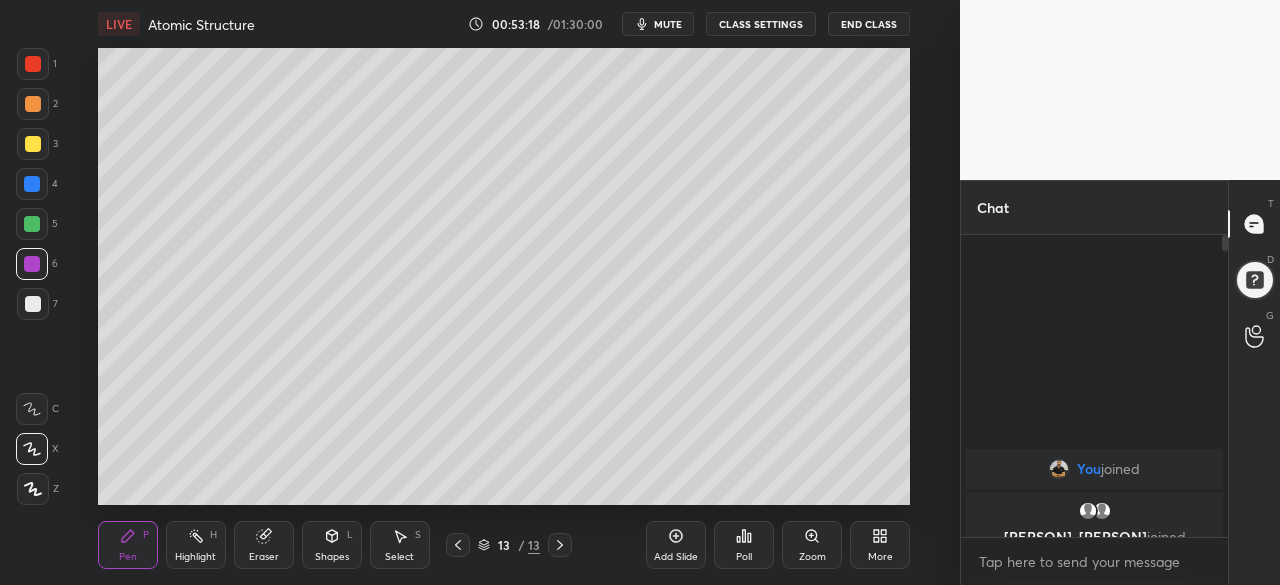 click at bounding box center [32, 224] 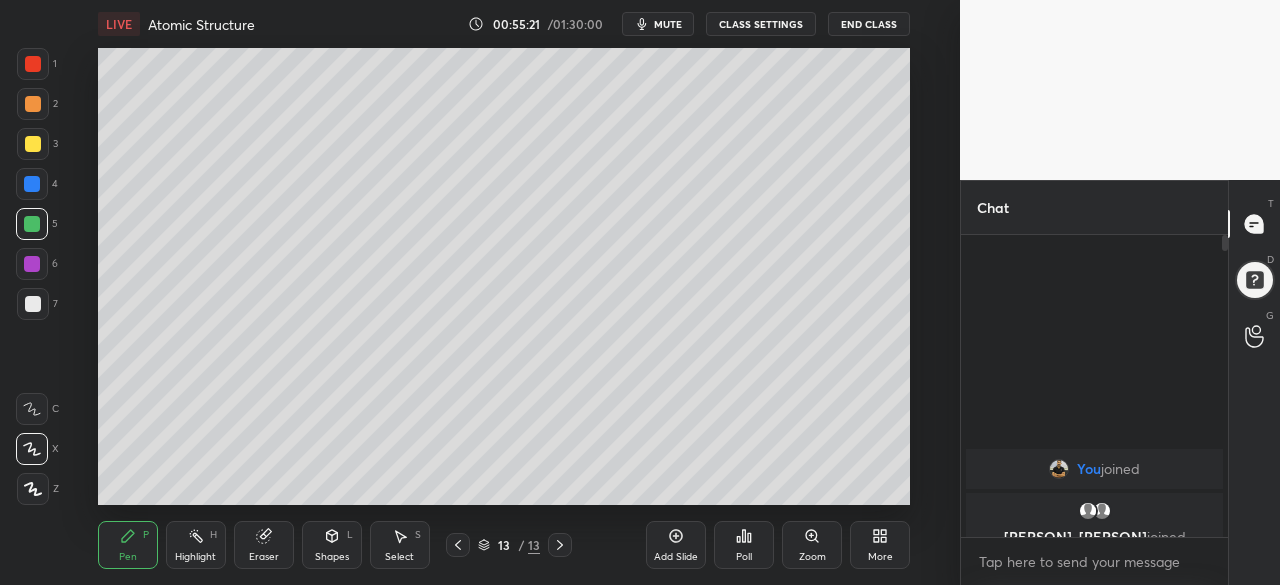 click on "Eraser" at bounding box center [264, 557] 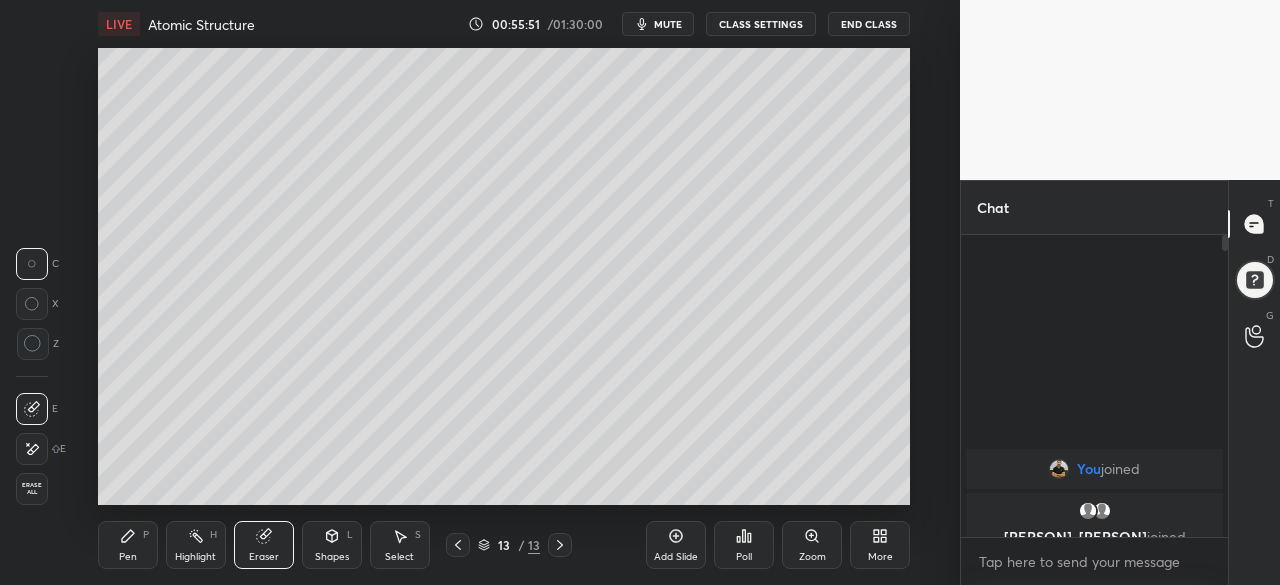 click 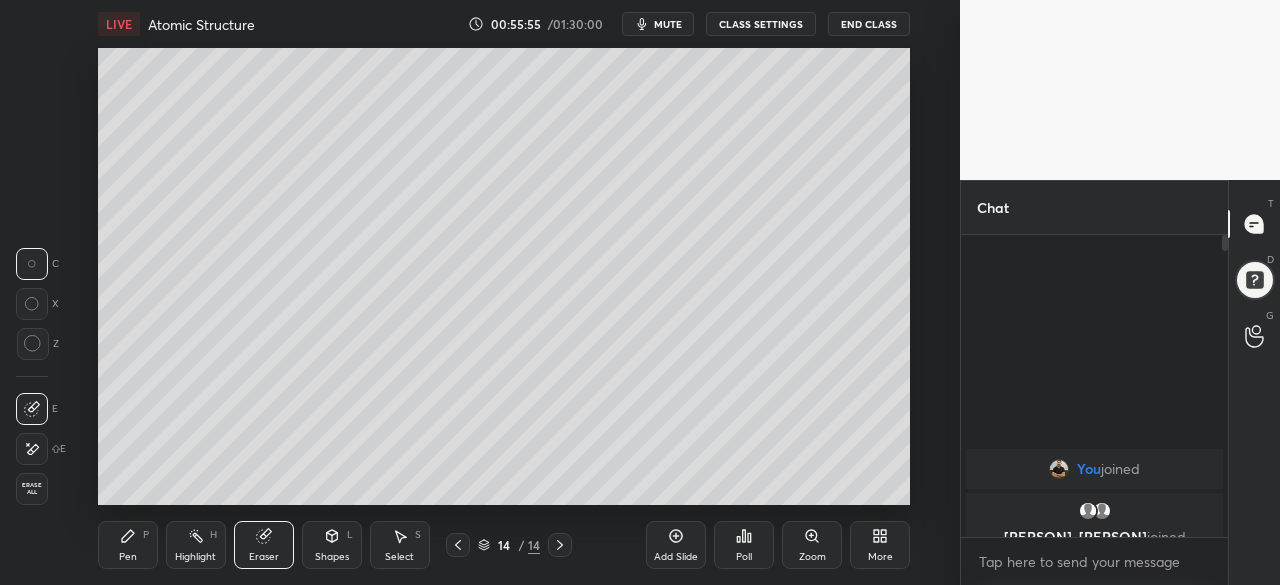 click on "Pen P" at bounding box center (128, 545) 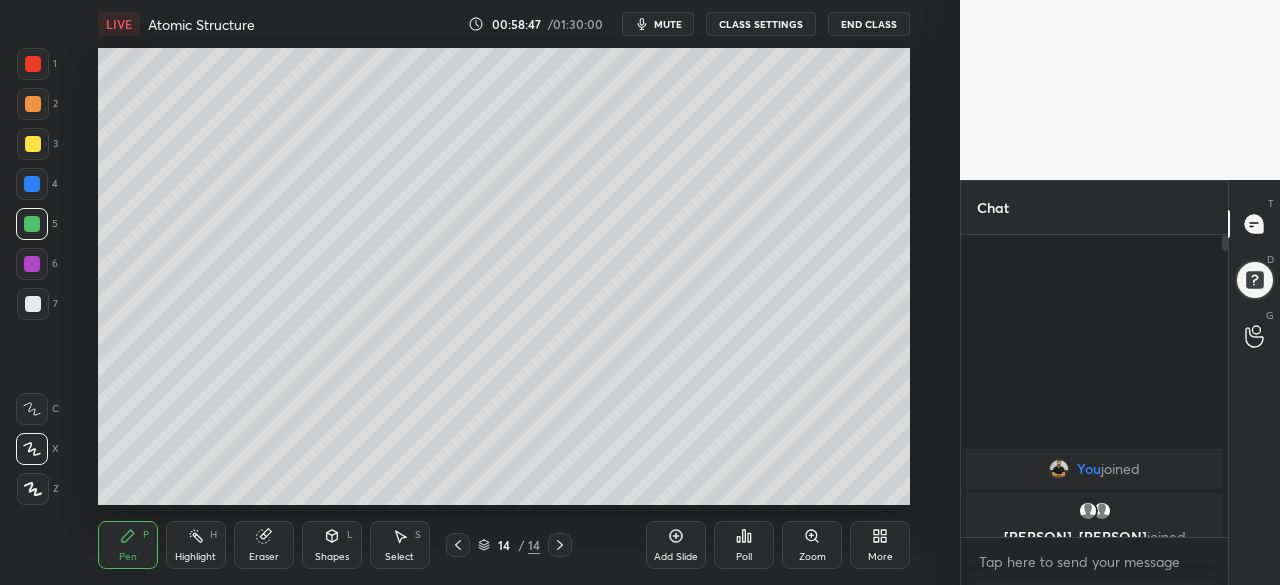 click at bounding box center (32, 264) 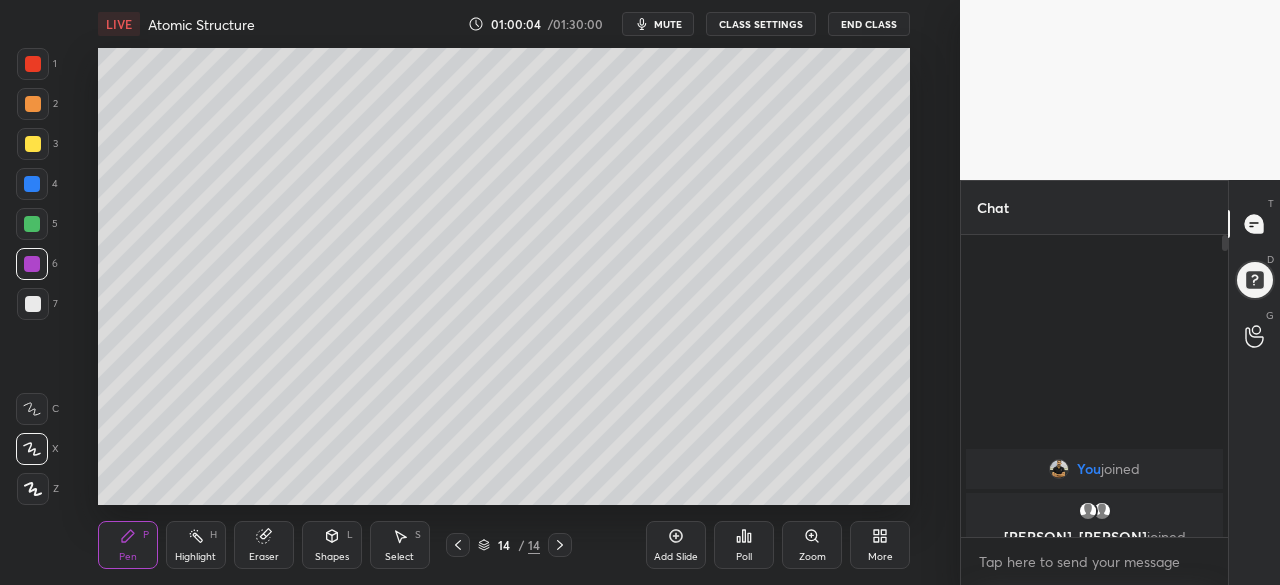 click at bounding box center (33, 304) 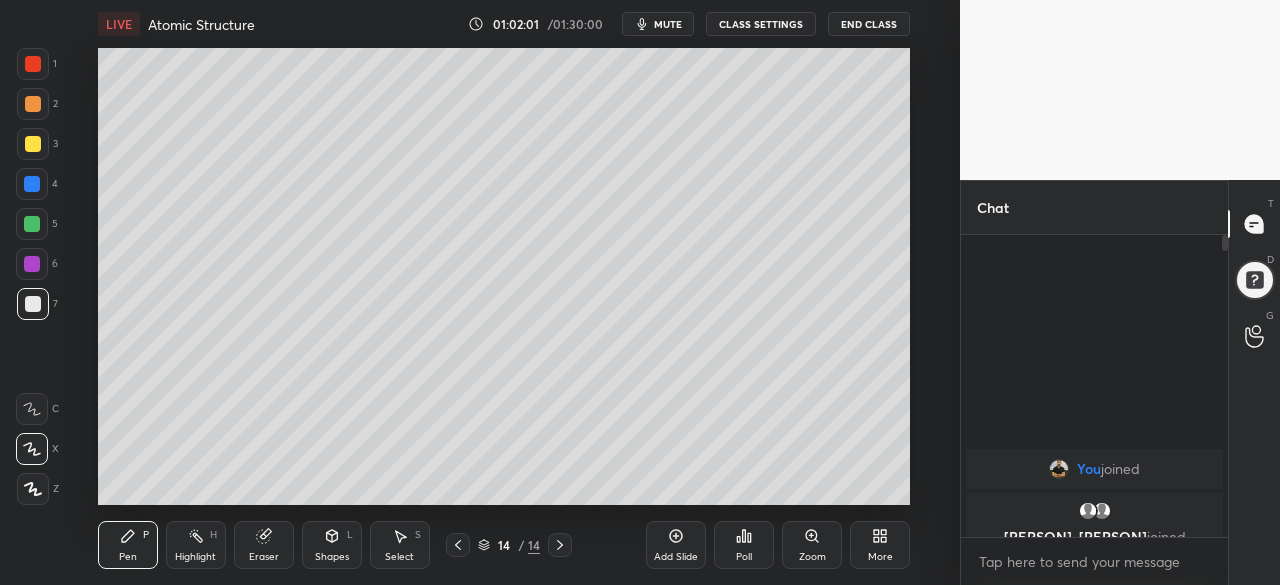 click 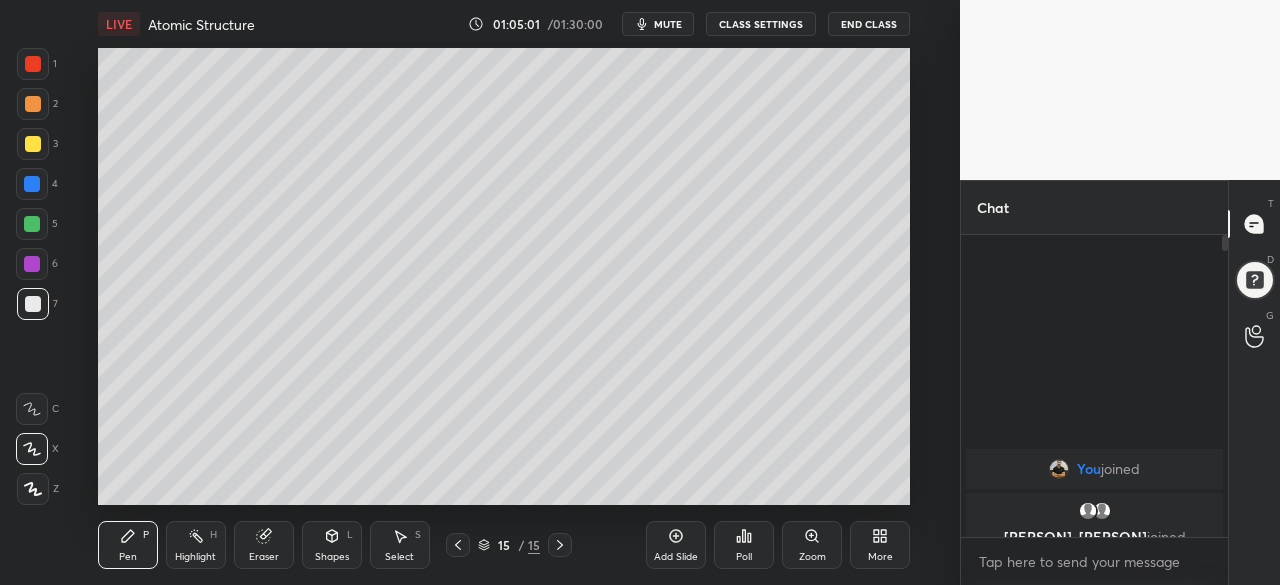 click at bounding box center (32, 264) 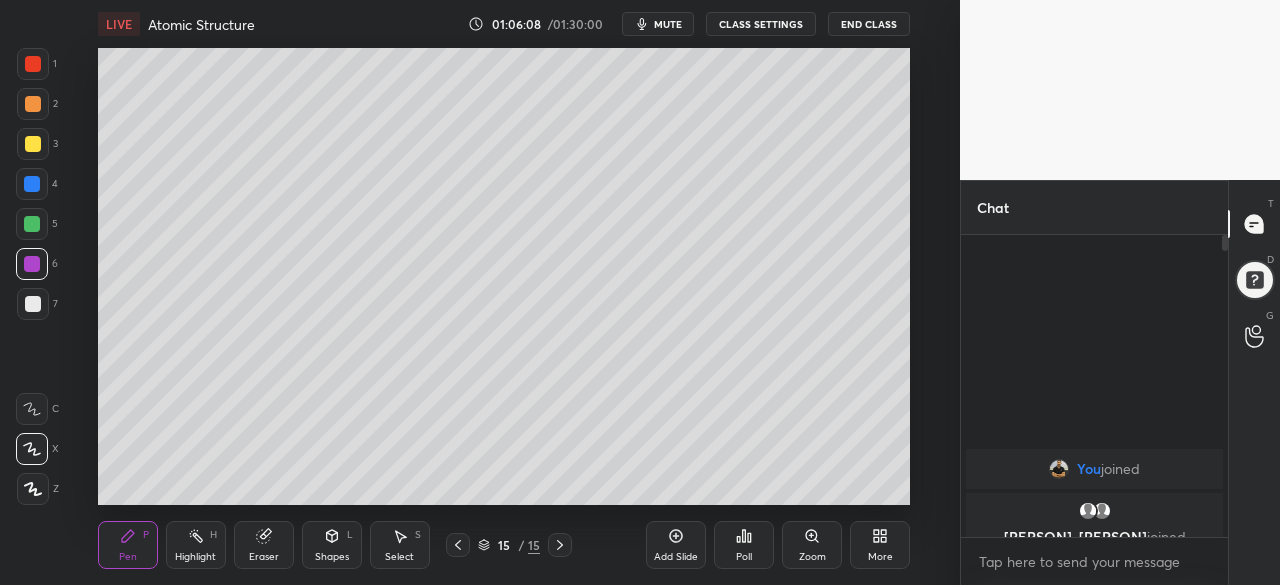 click at bounding box center [33, 144] 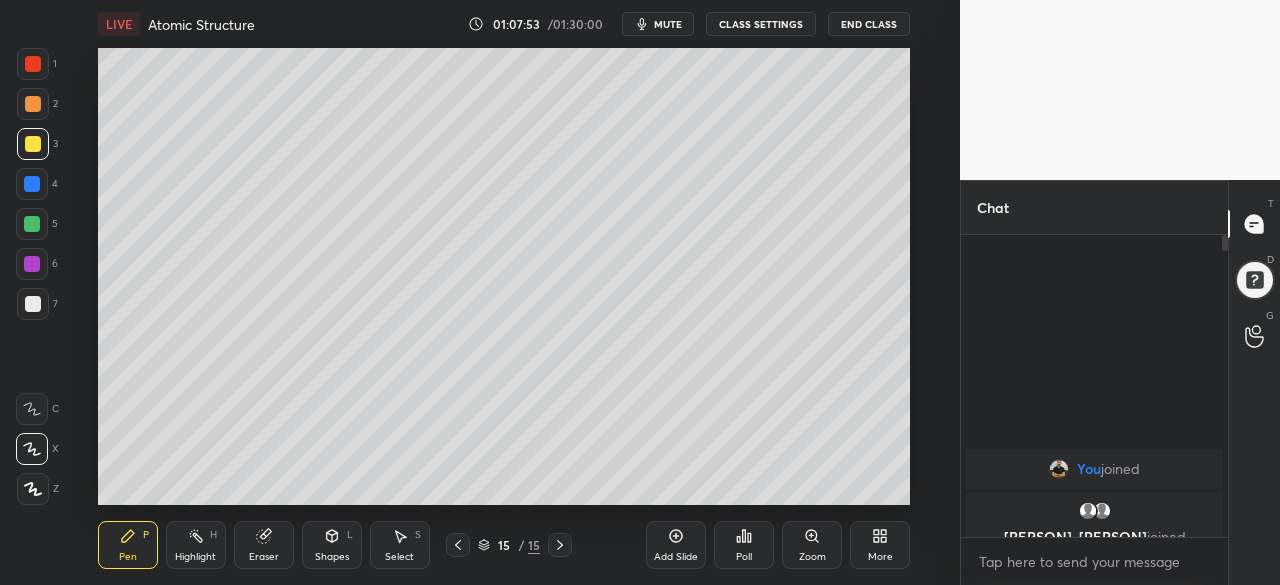 click at bounding box center [32, 224] 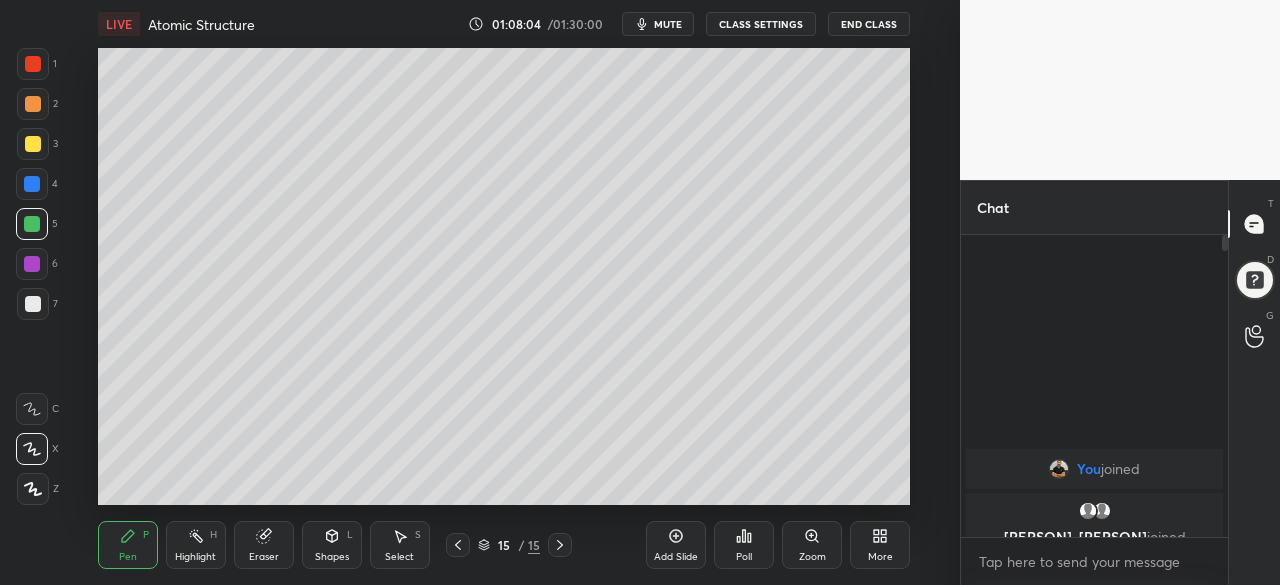 click 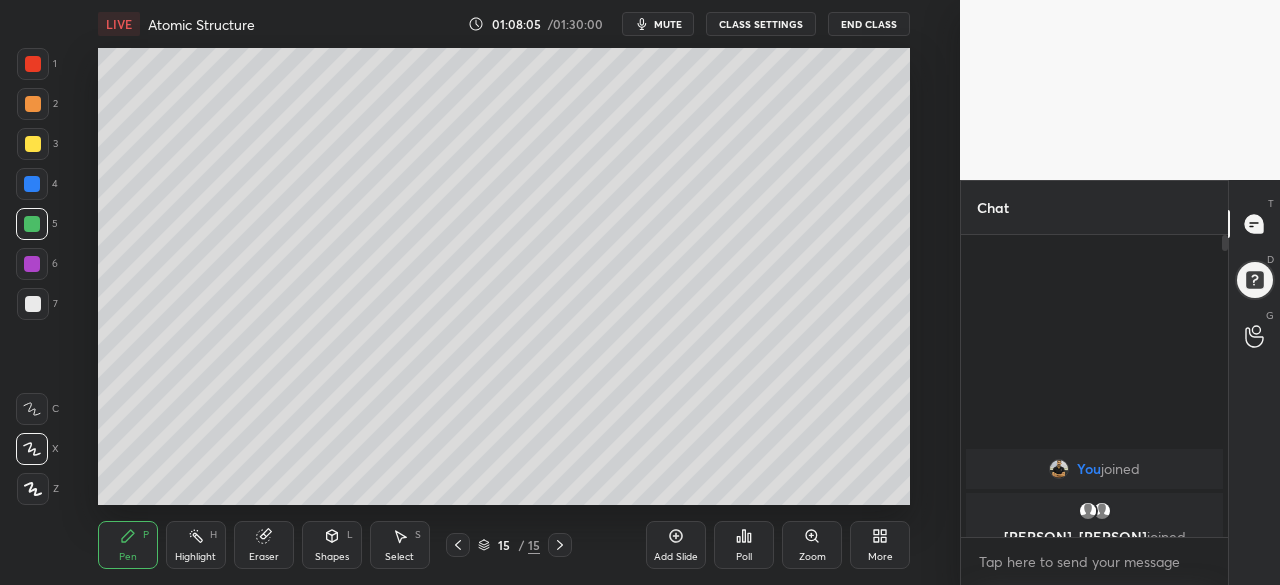 click 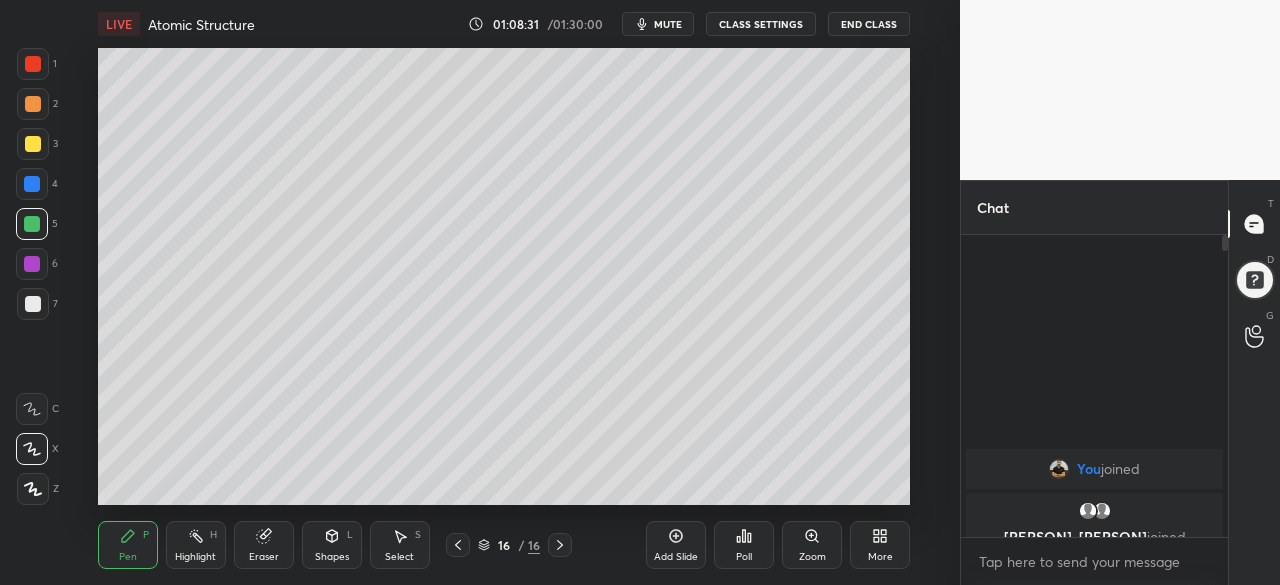click at bounding box center [32, 264] 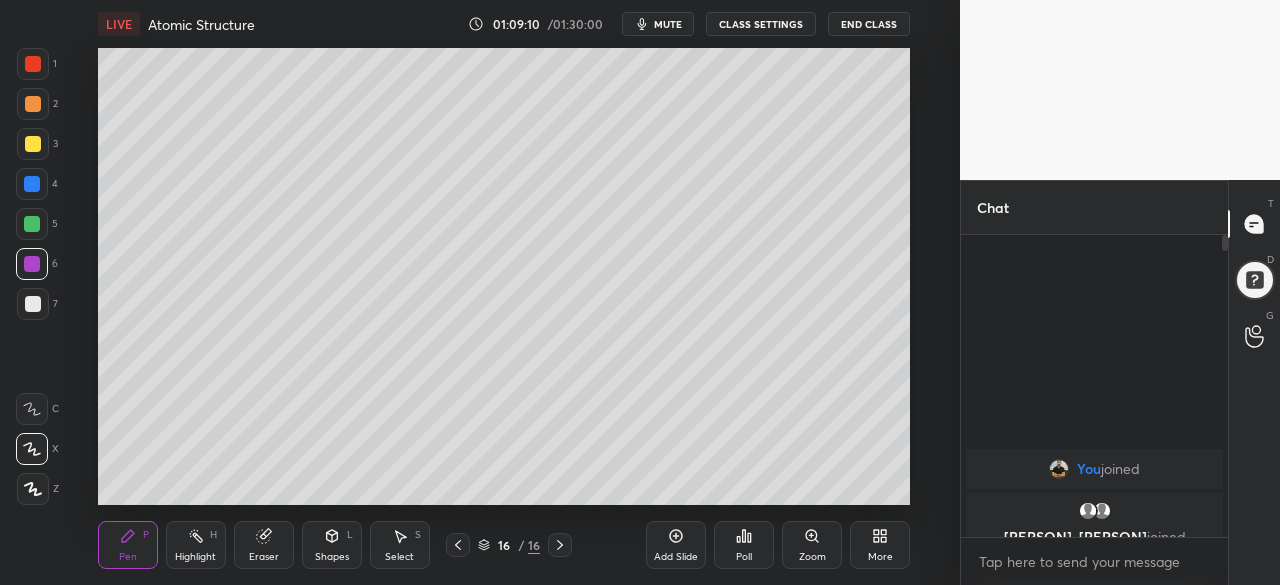 click at bounding box center (33, 304) 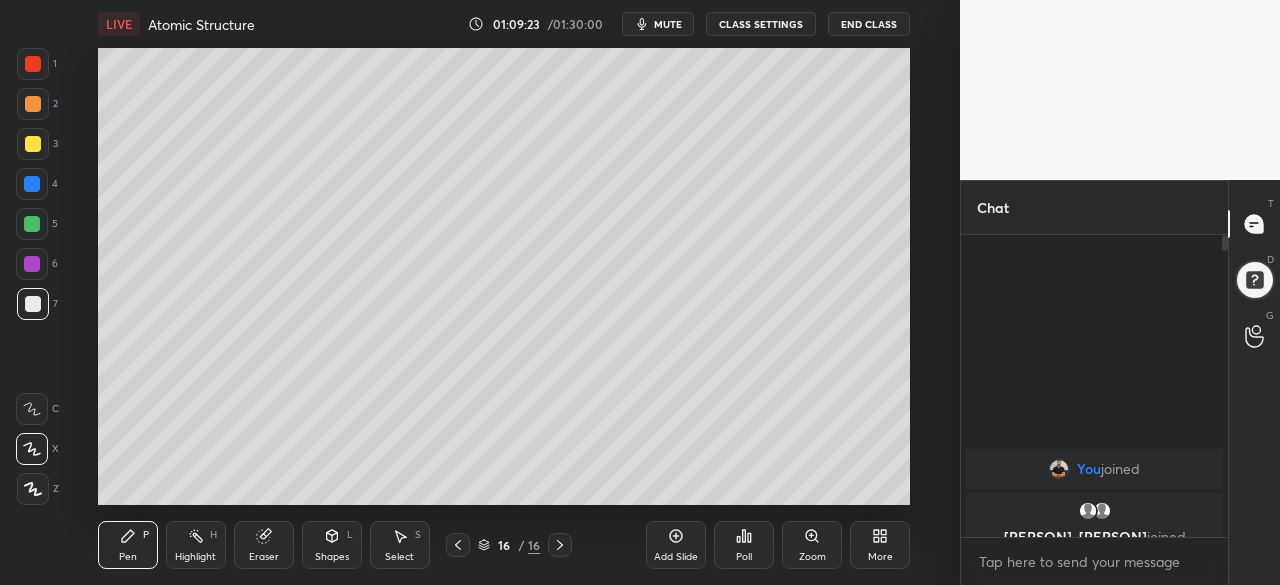click 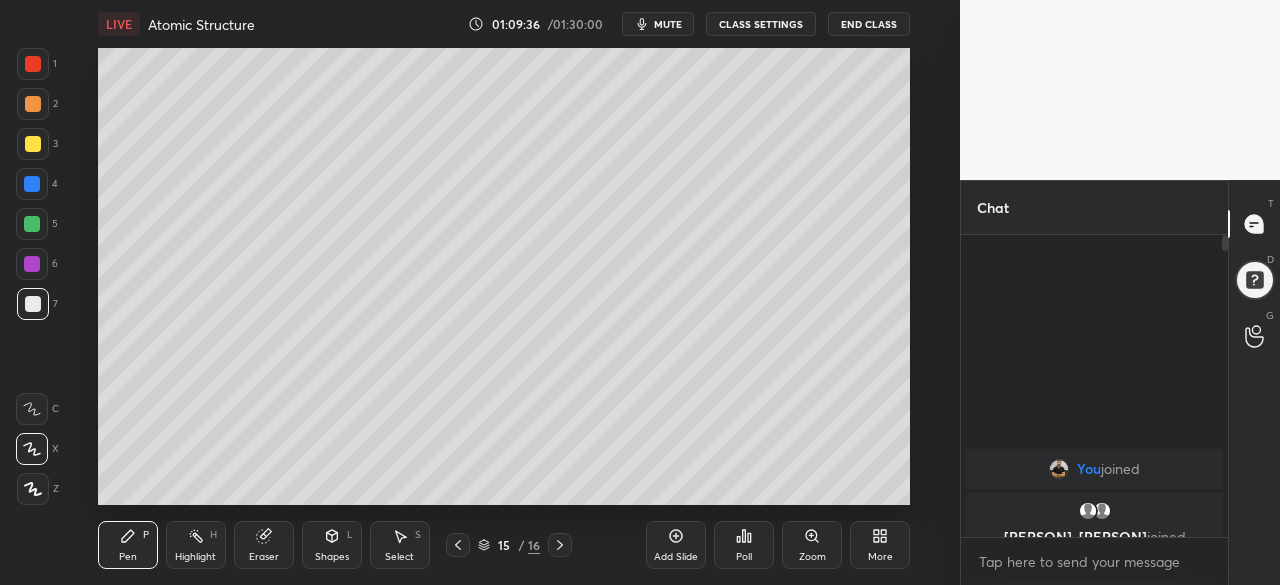 click 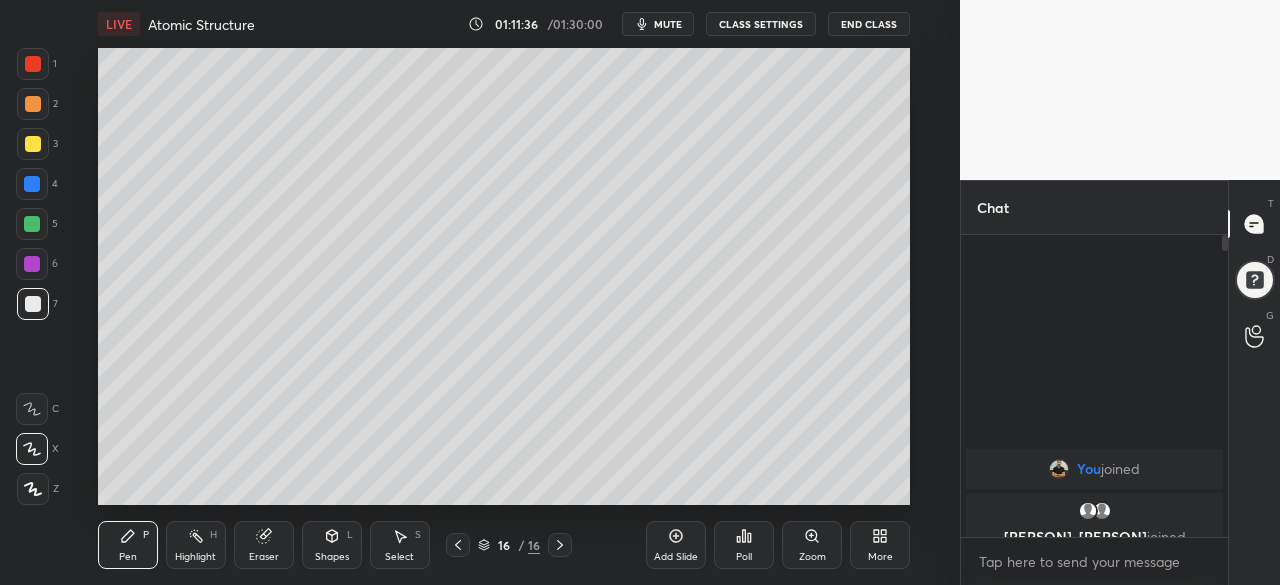click 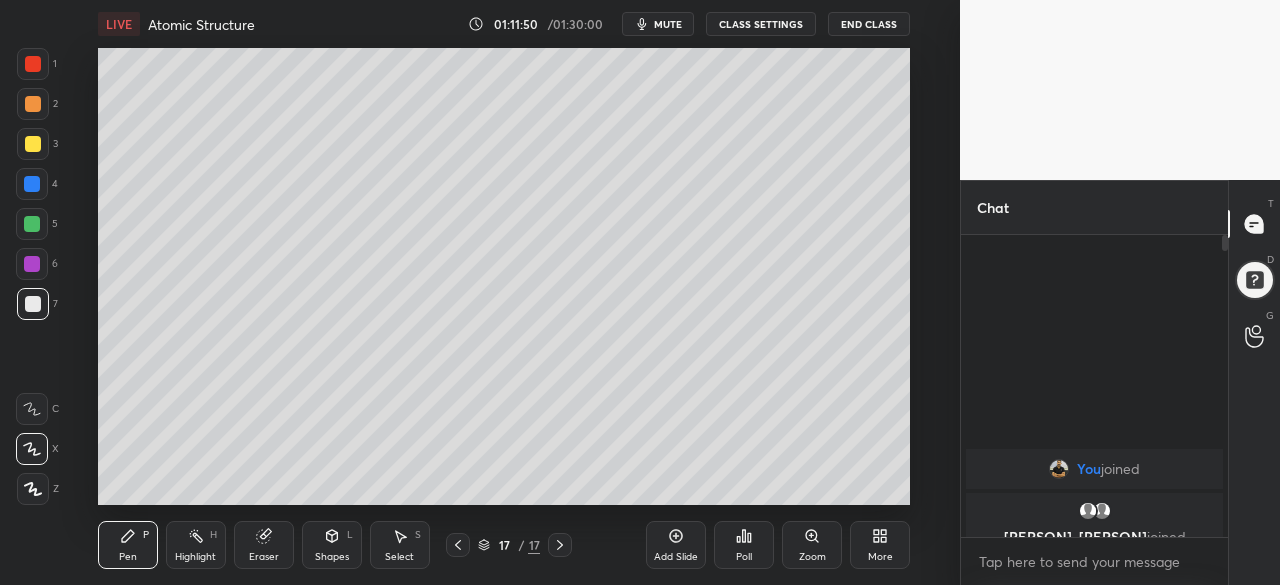 click on "Eraser" at bounding box center (264, 545) 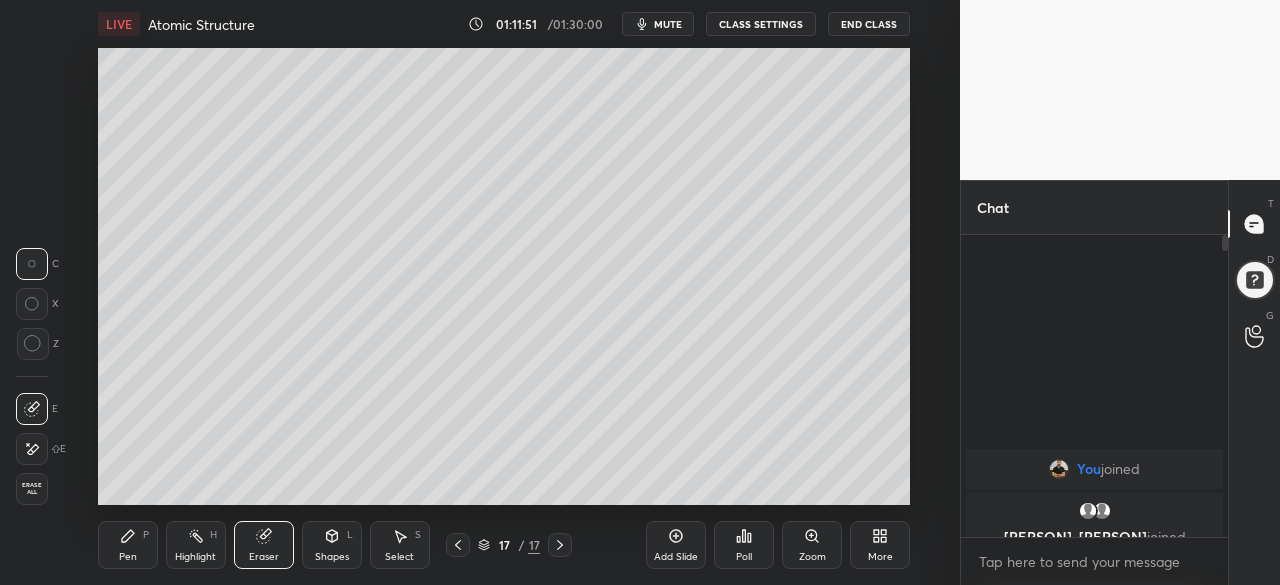 click on "Pen P" at bounding box center (128, 545) 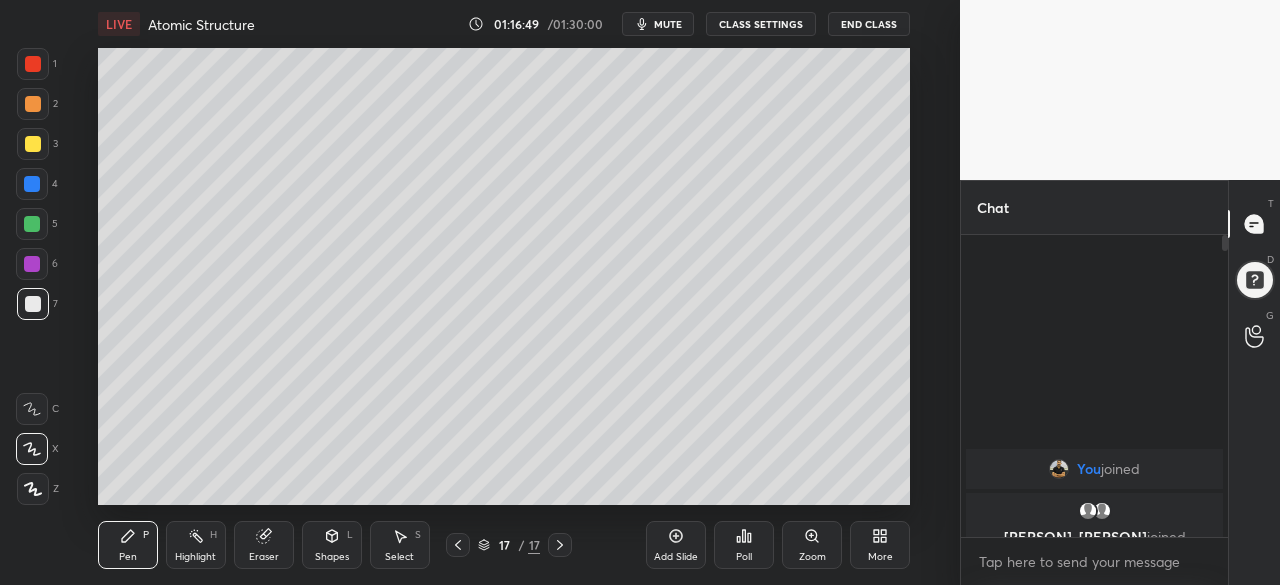 click at bounding box center [32, 224] 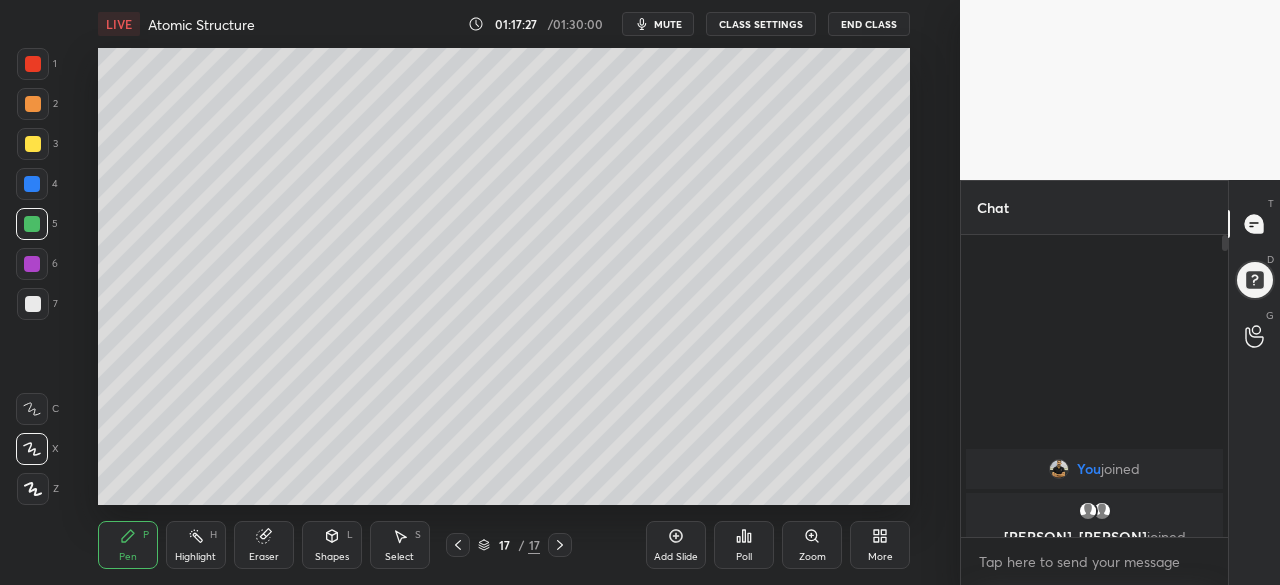 click at bounding box center (33, 304) 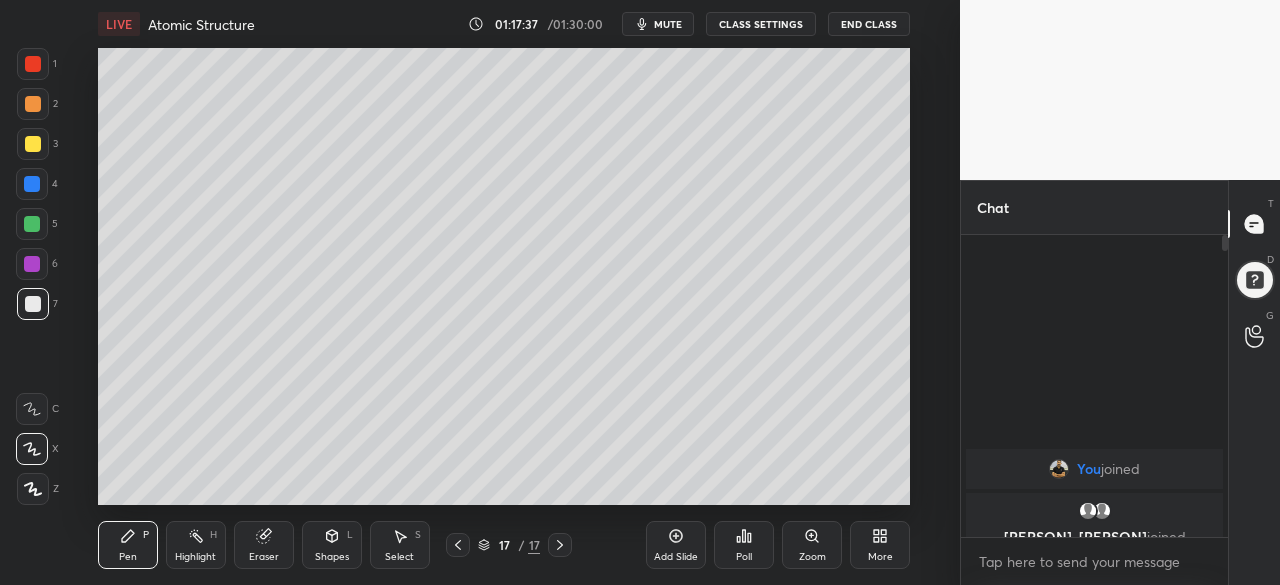 click on "Eraser" at bounding box center (264, 545) 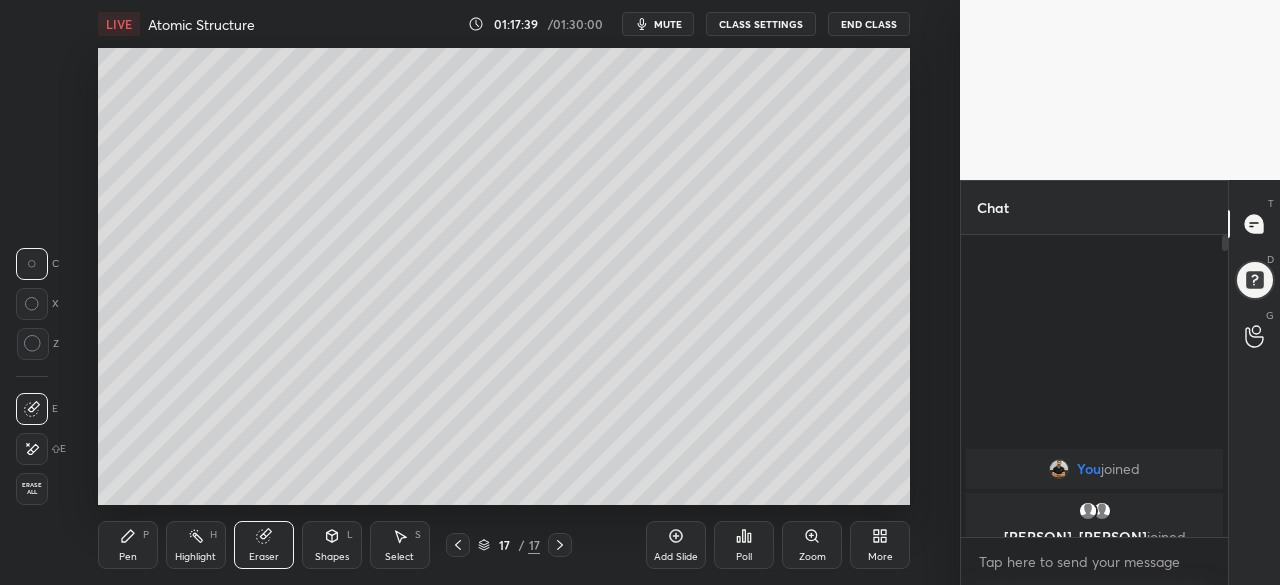 click on "Pen P" at bounding box center [128, 545] 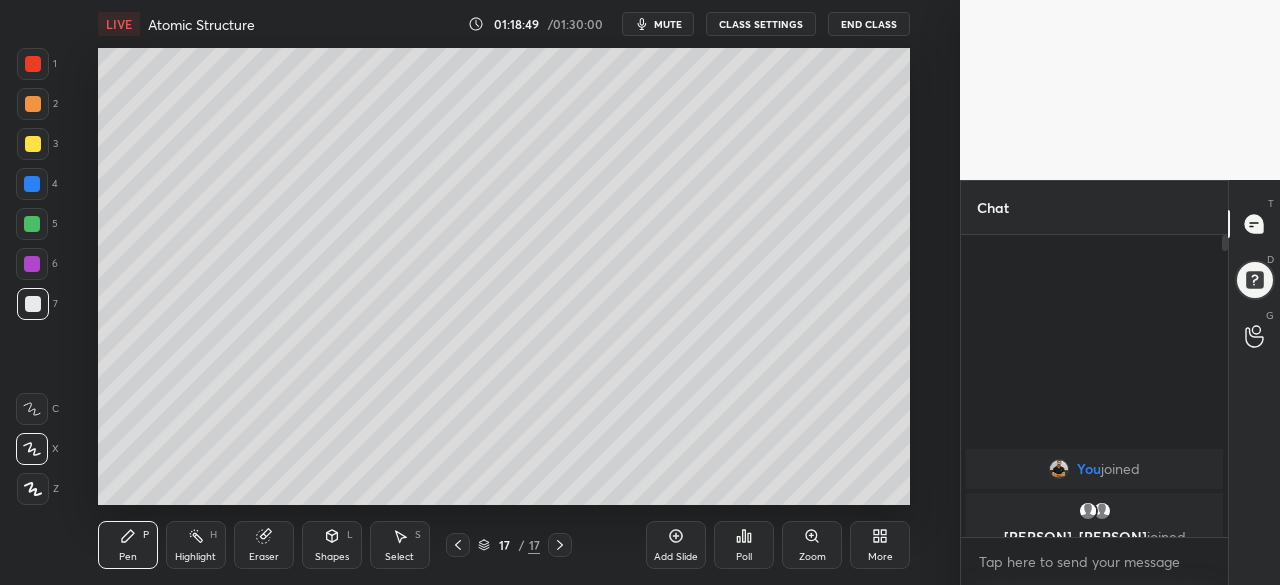 click on "Add Slide" at bounding box center (676, 557) 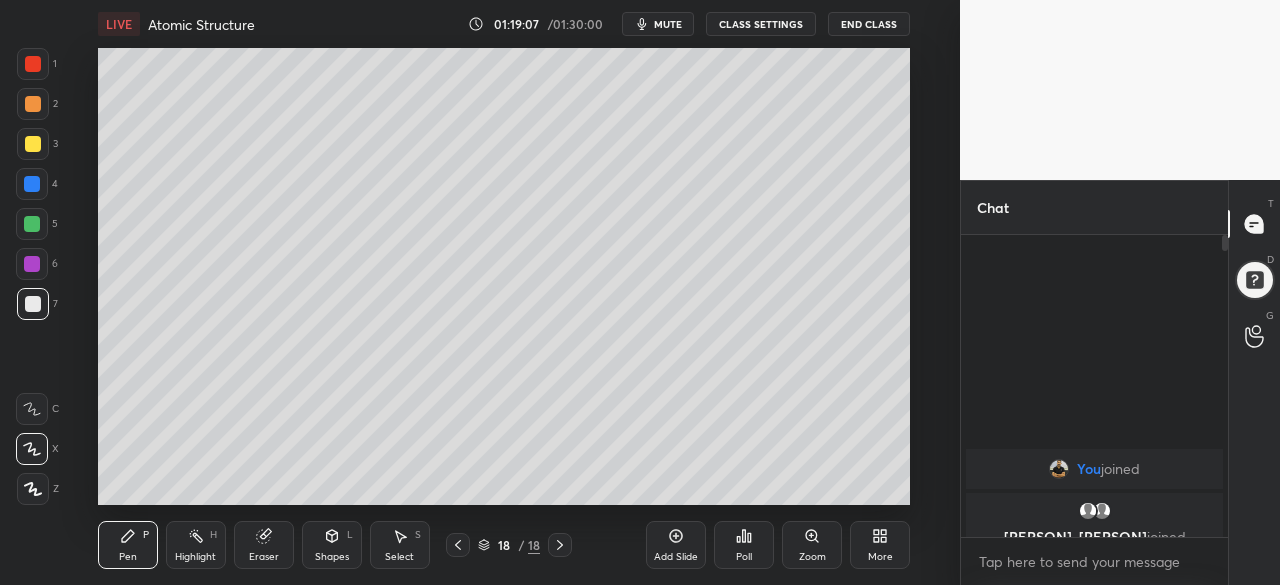 click on "Eraser" at bounding box center [264, 545] 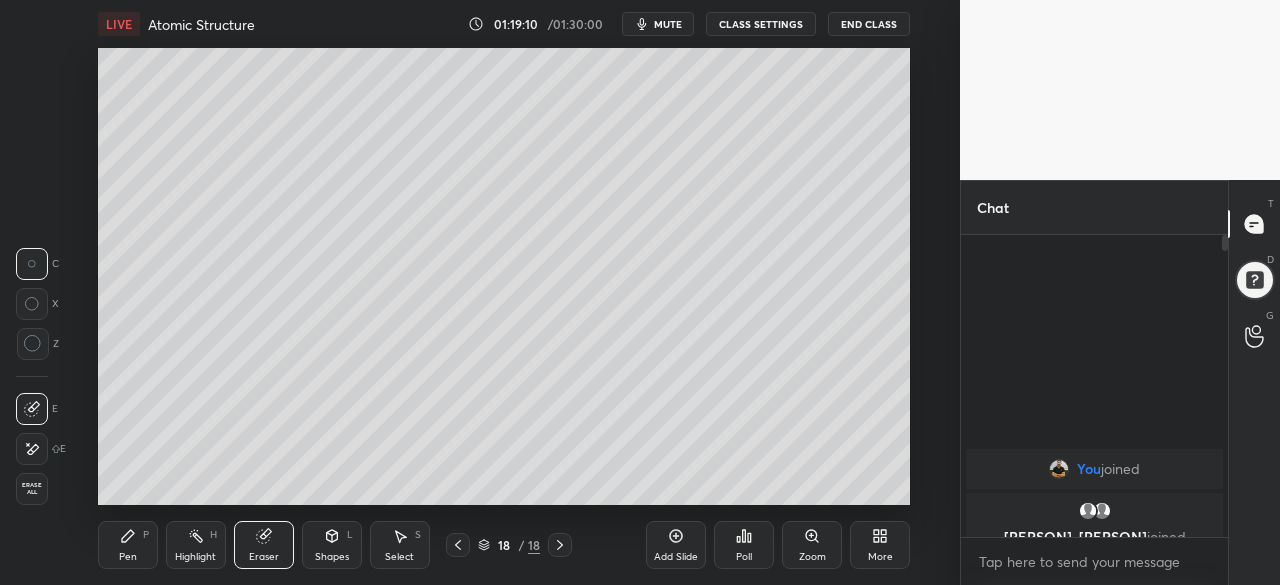 click 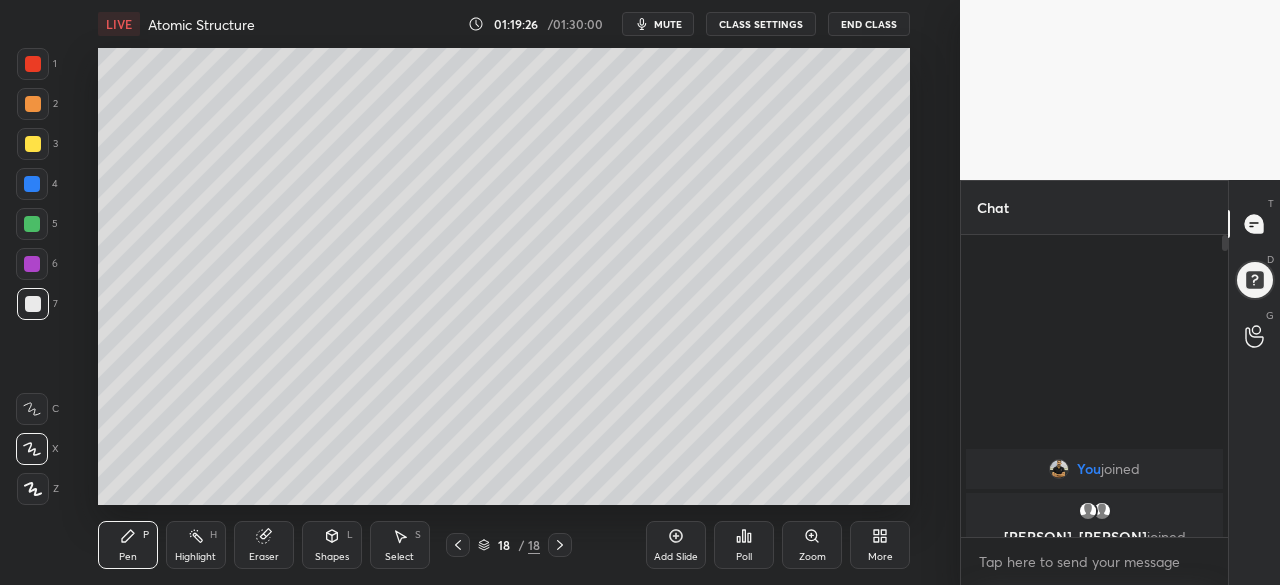 click 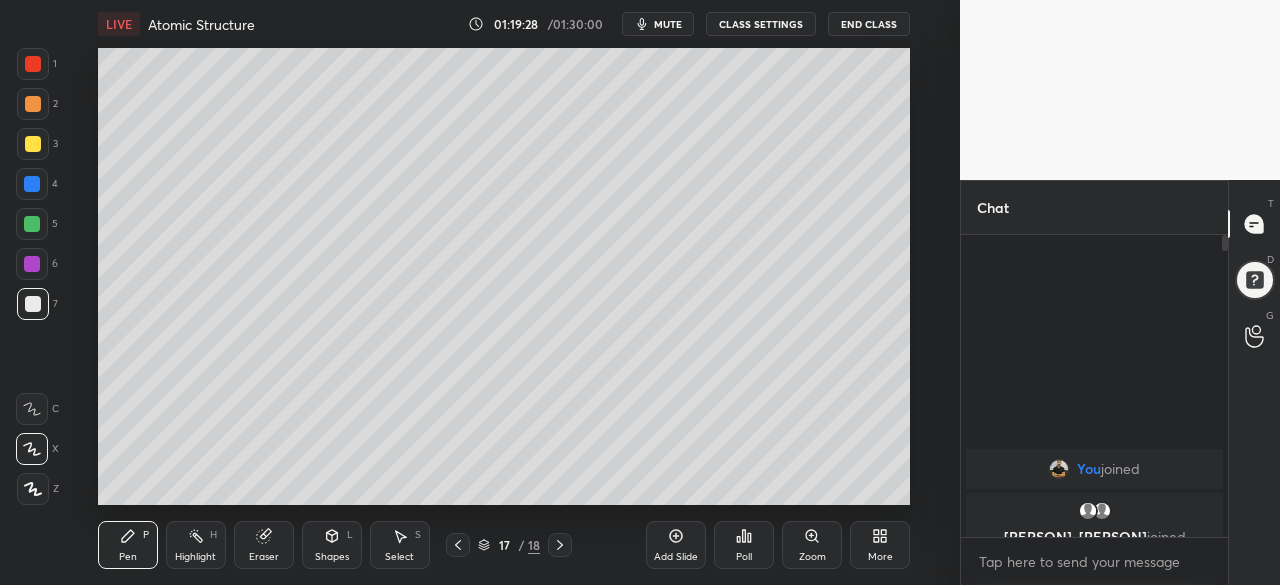 click 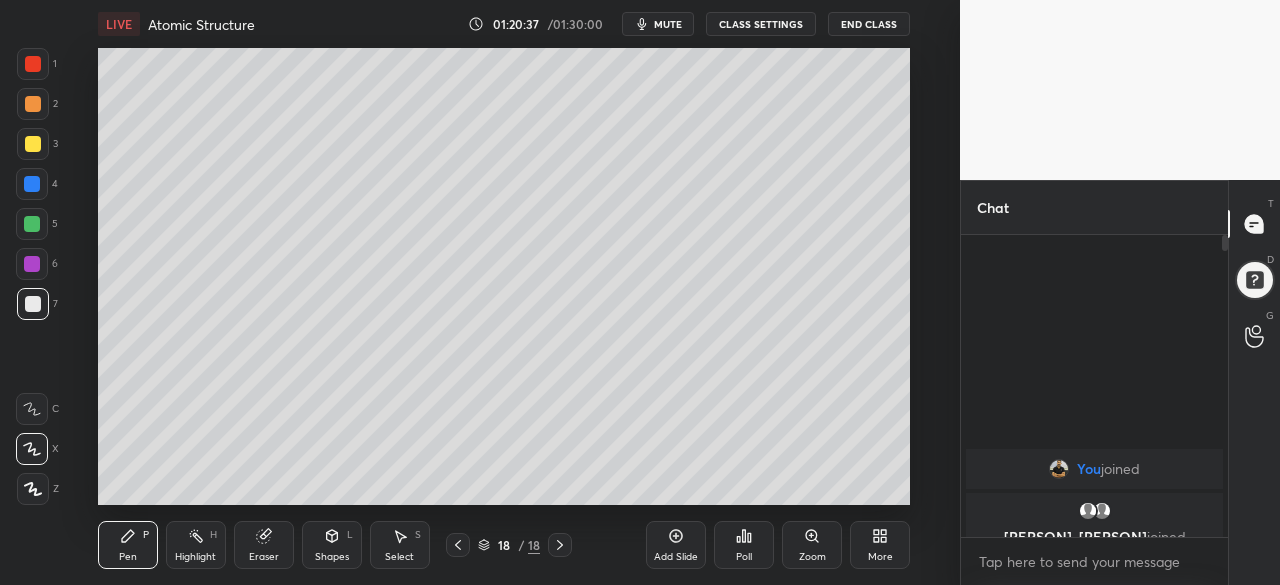 click 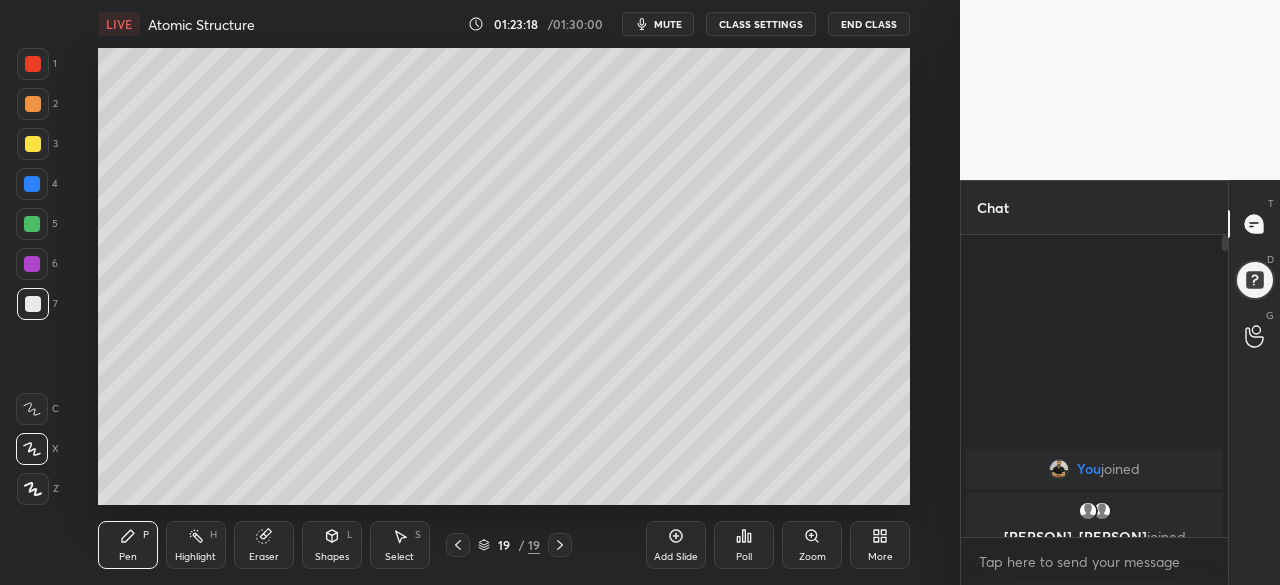 click at bounding box center [33, 304] 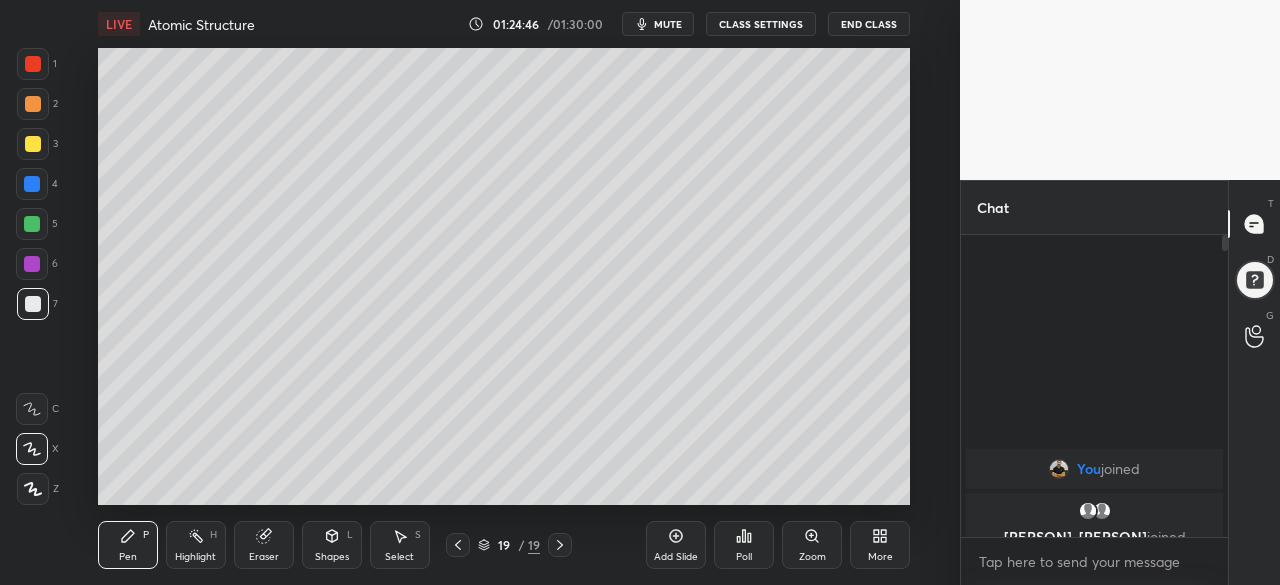click on "End Class" at bounding box center (869, 24) 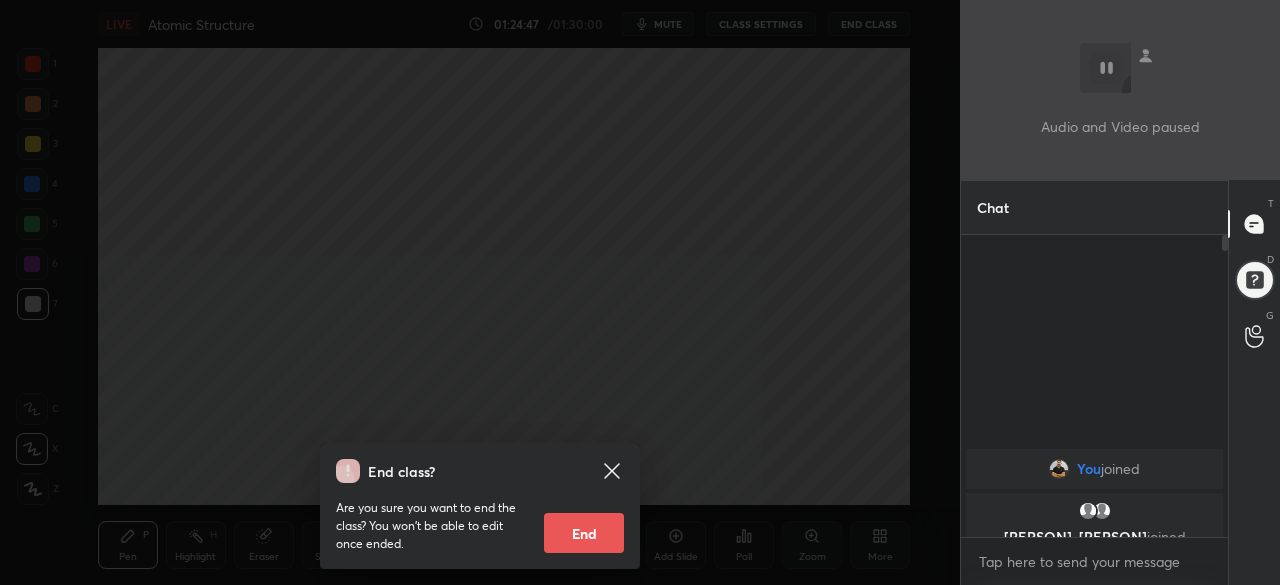 click on "End" at bounding box center [584, 533] 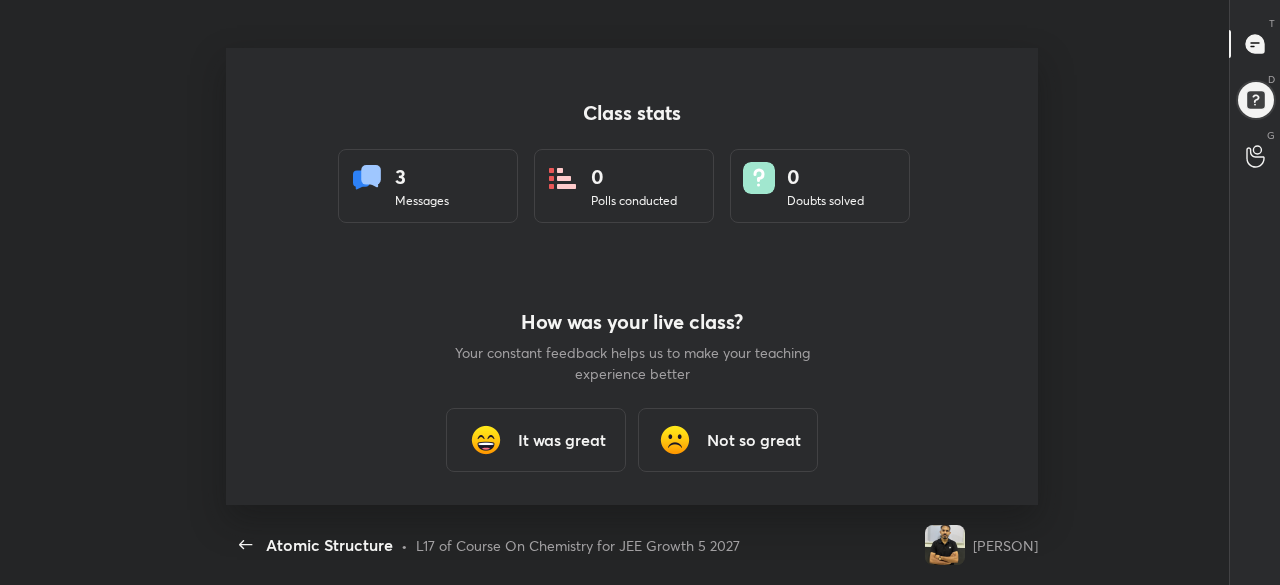 scroll, scrollTop: 99543, scrollLeft: 98996, axis: both 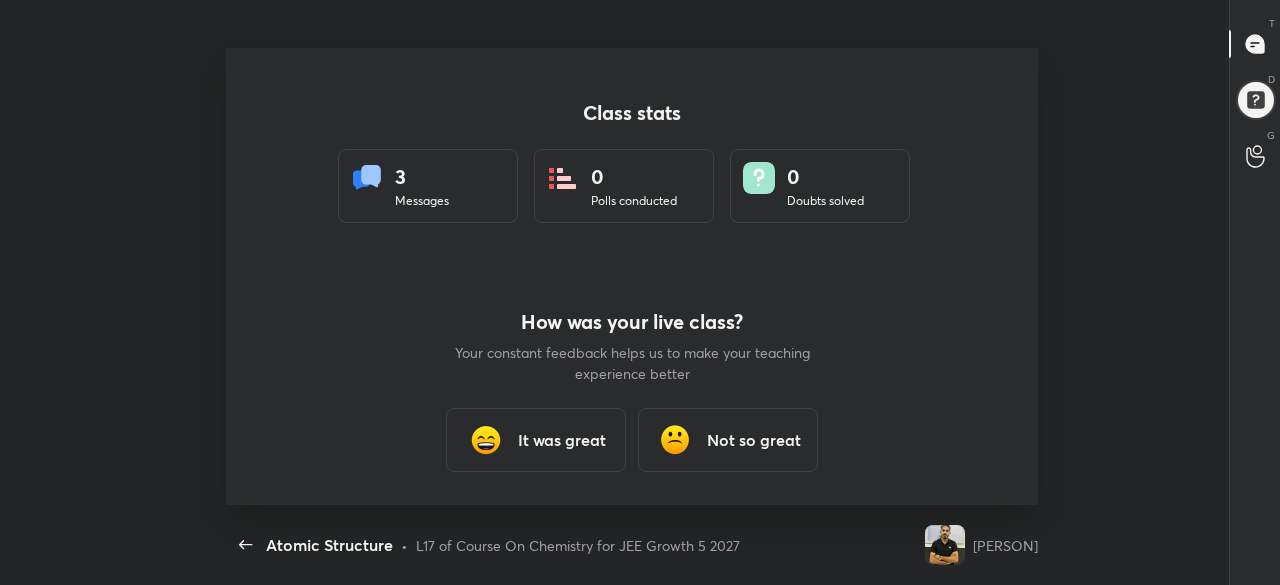 click on "It was great" at bounding box center [562, 440] 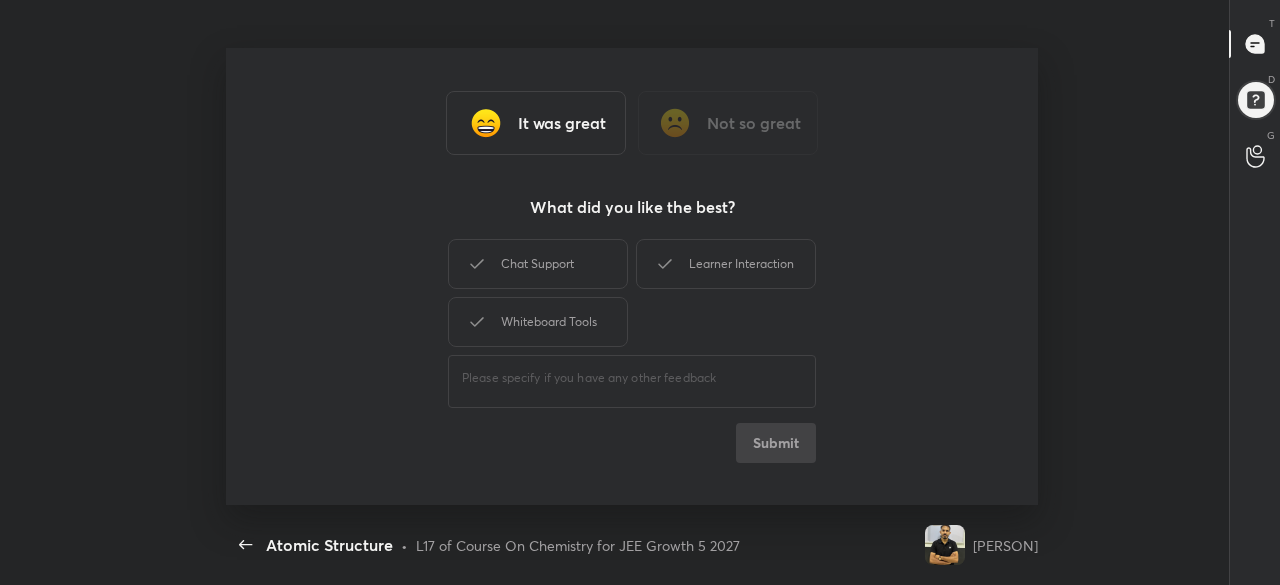 click on "It was great" at bounding box center [562, 123] 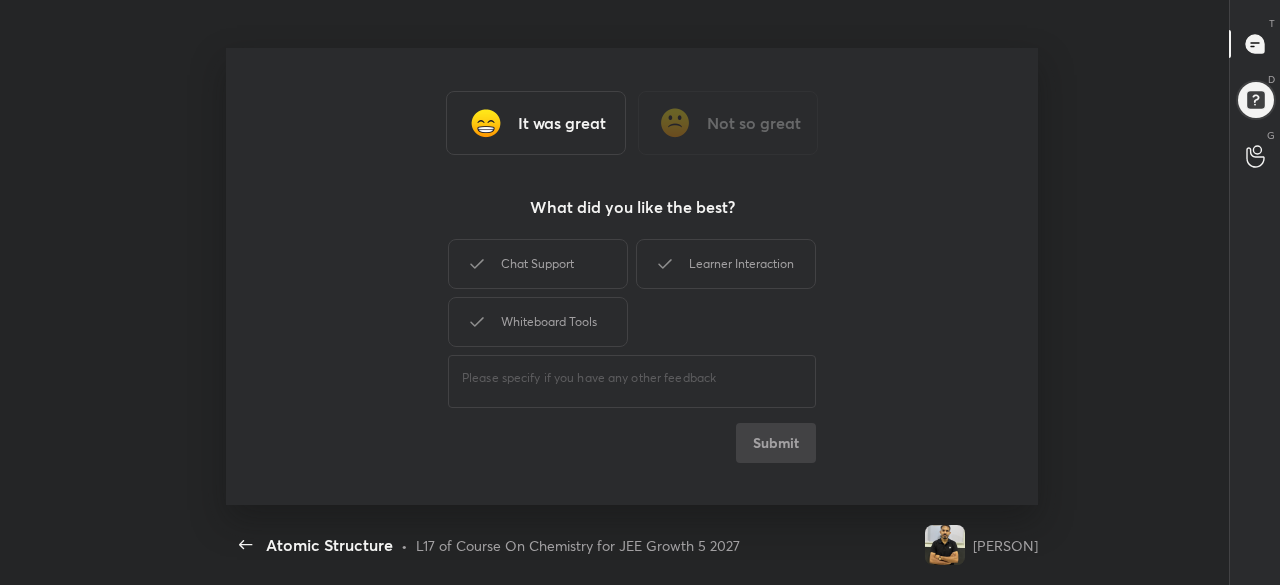click on "Chat Support Learner Interaction Whiteboard Tools ​ Submit" at bounding box center [632, 349] 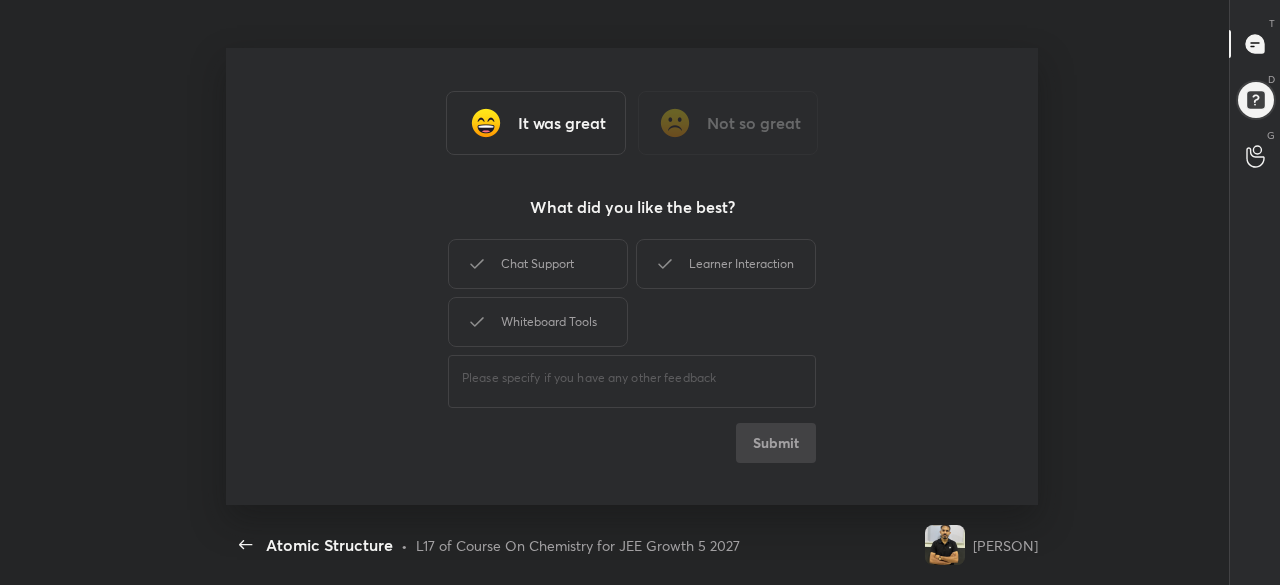 click on "It was great" at bounding box center [562, 123] 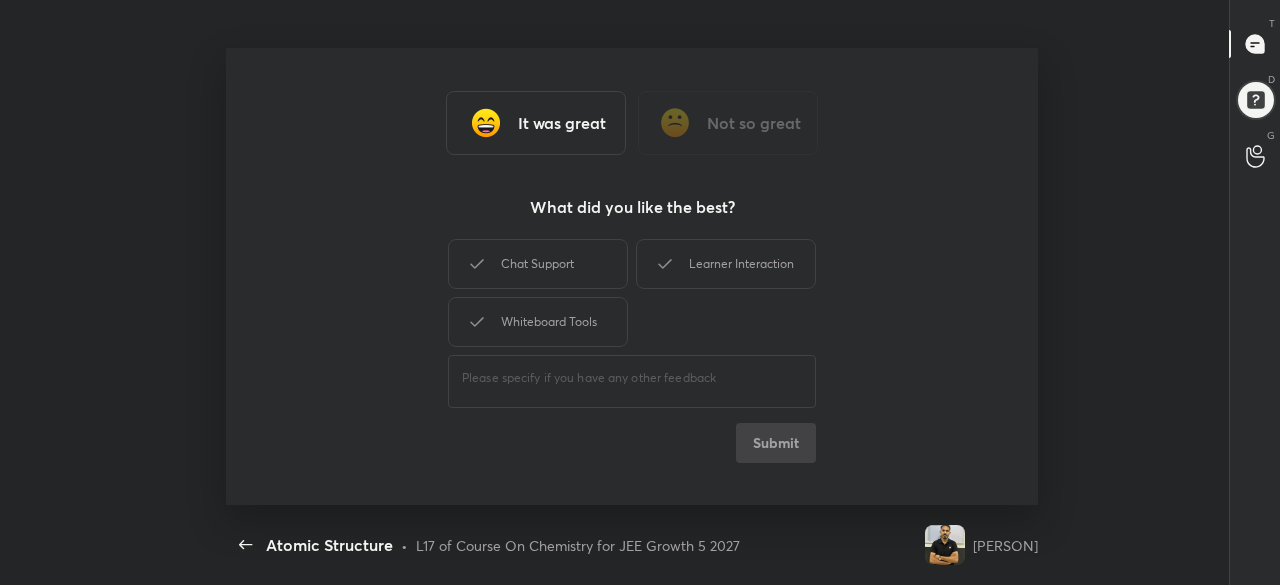 click on "Chat Support" at bounding box center (538, 264) 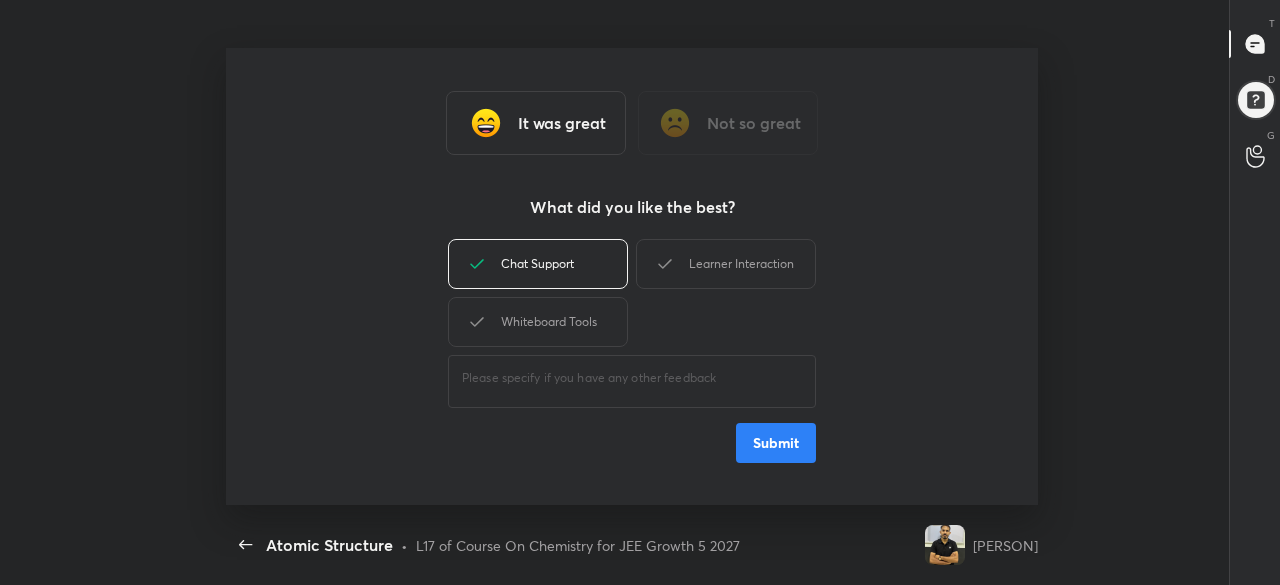 click on "Submit" at bounding box center [776, 443] 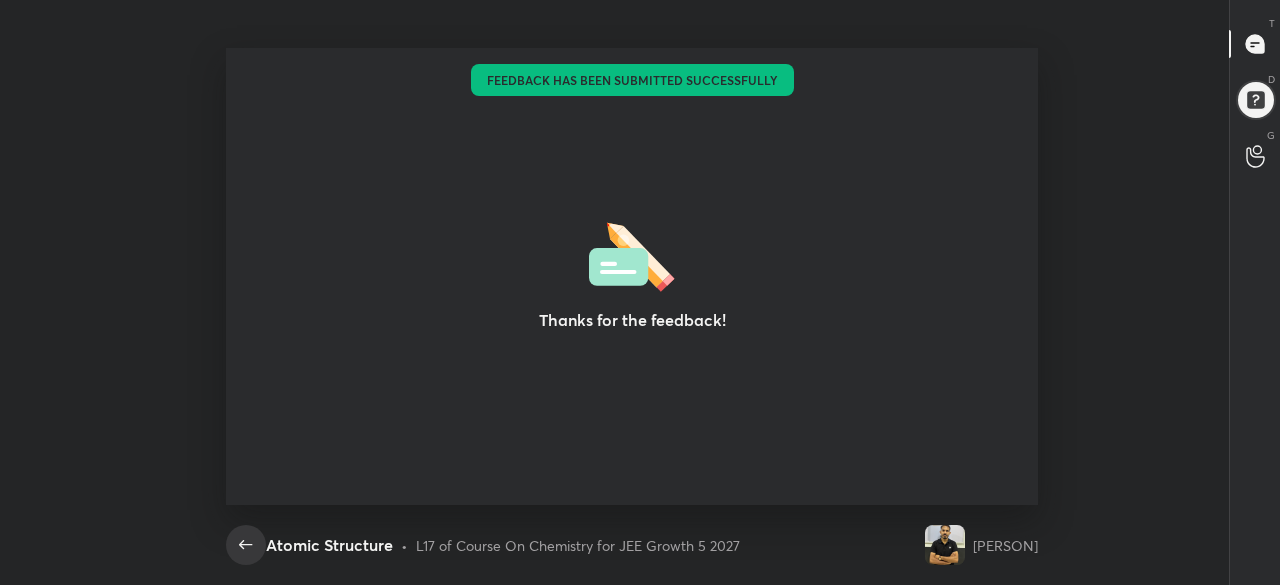 click 